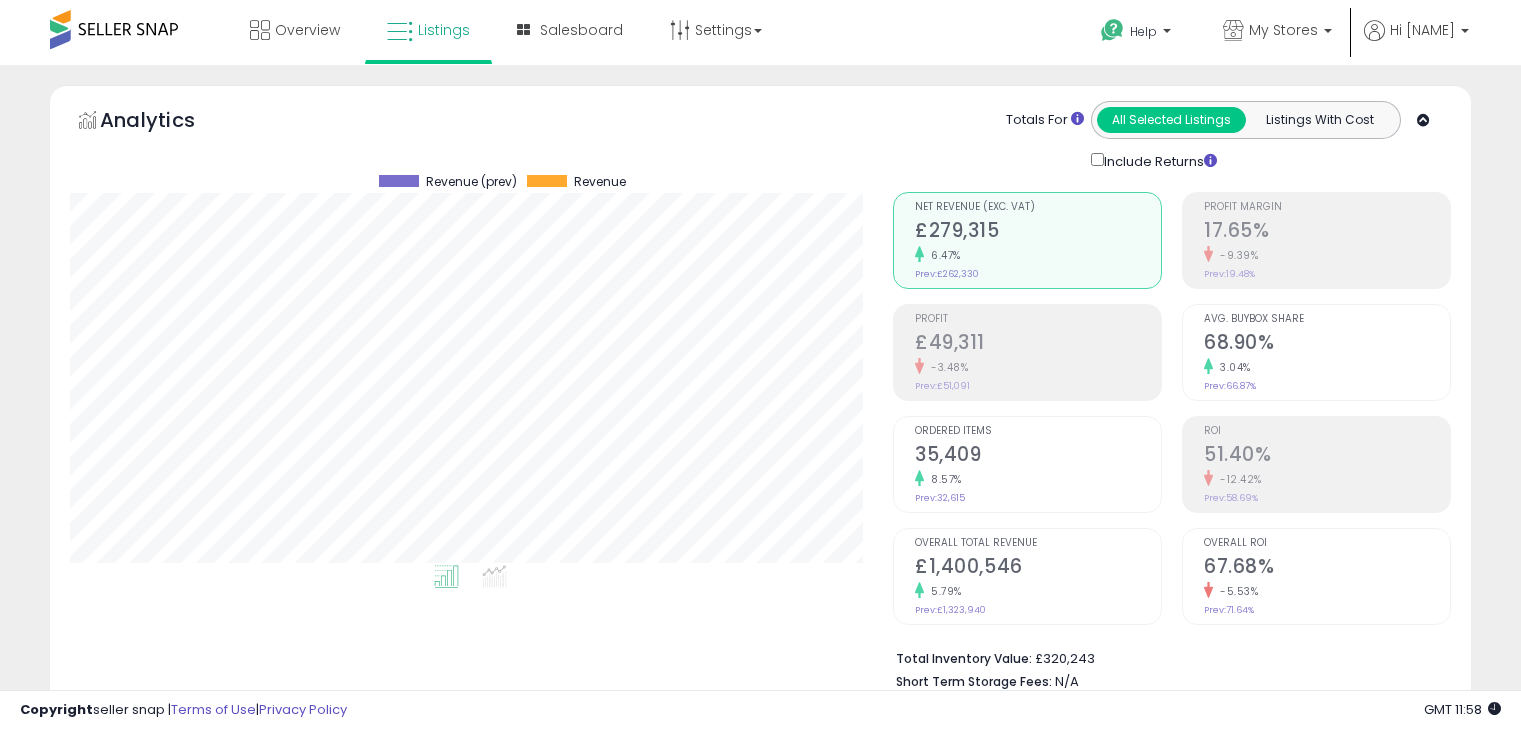 scroll, scrollTop: 0, scrollLeft: 0, axis: both 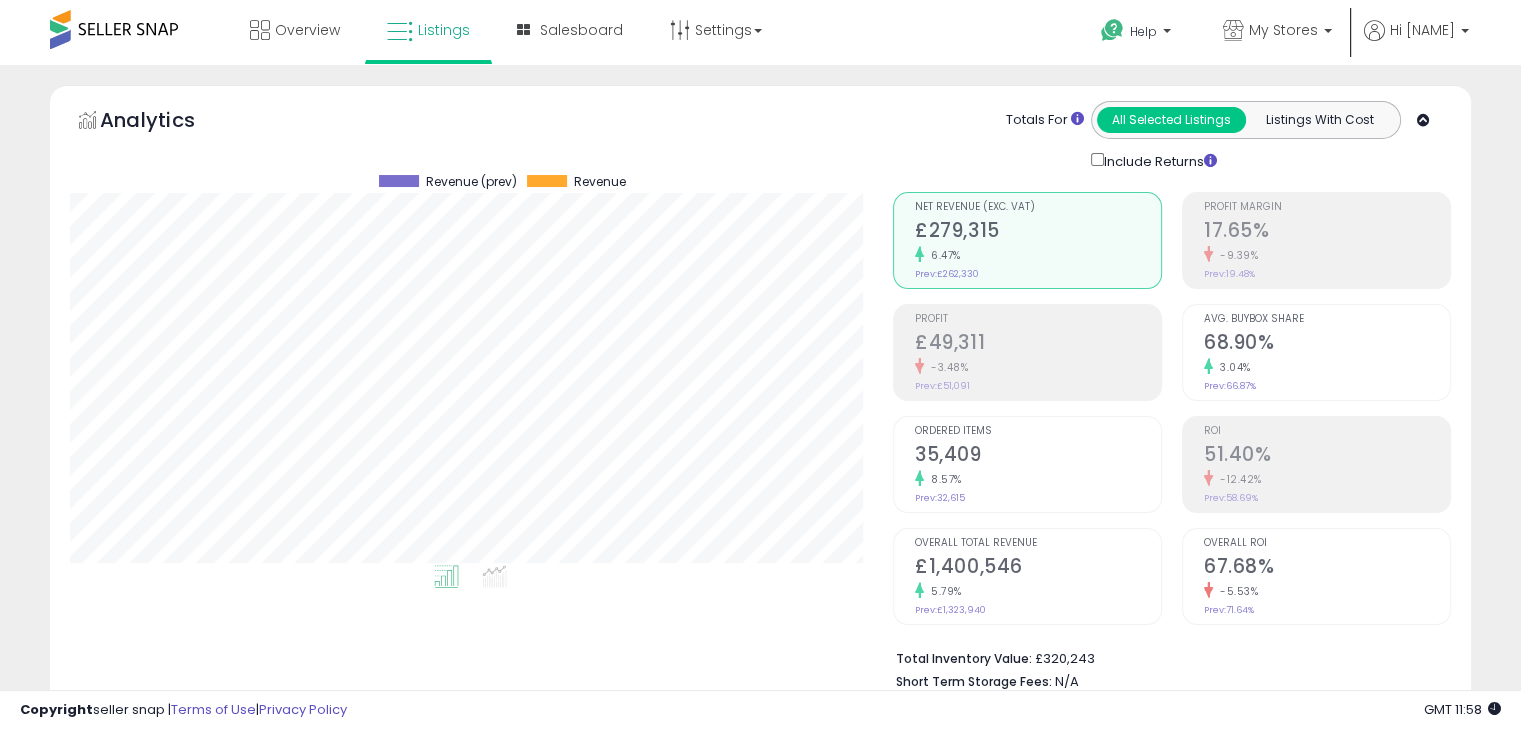 click on "17.65%" at bounding box center [1327, 232] 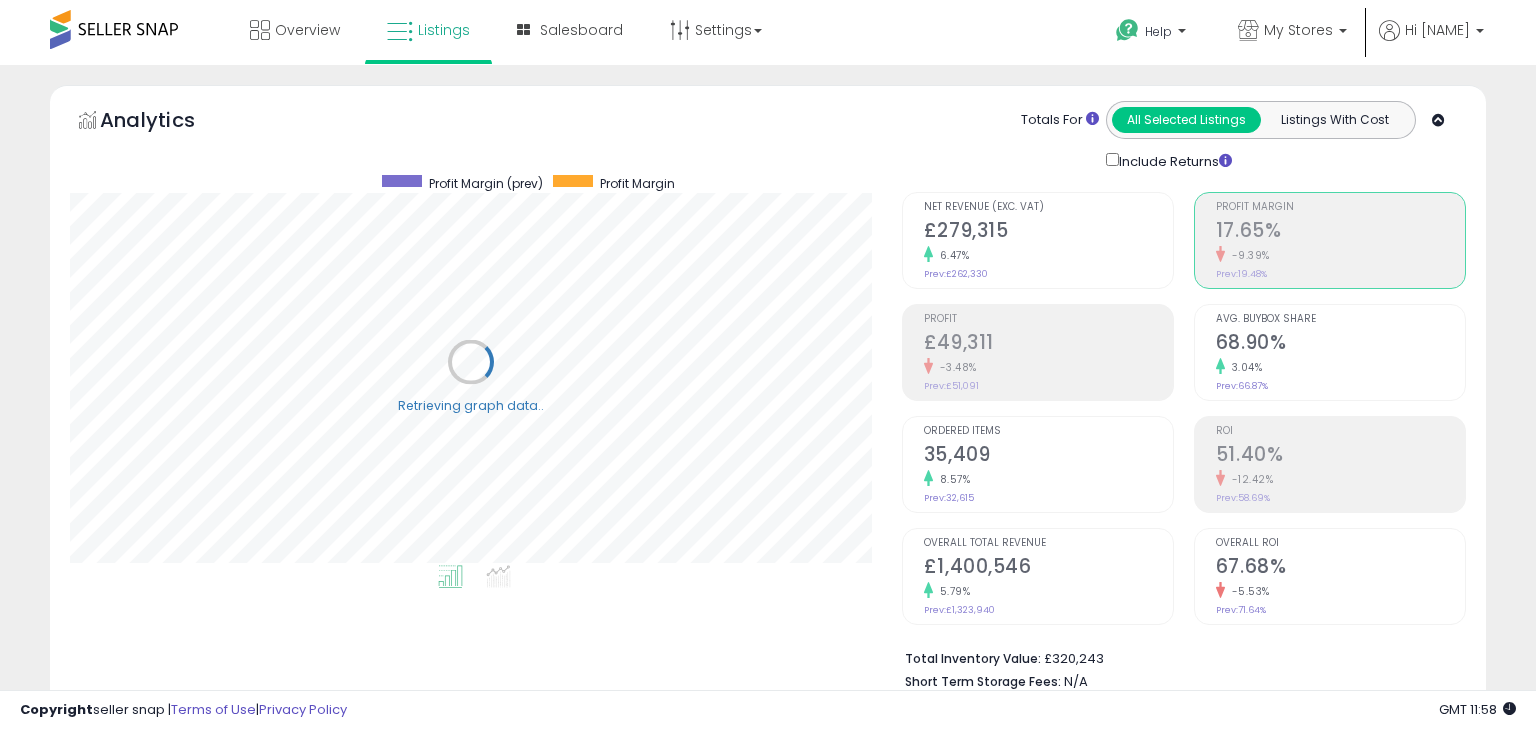 scroll, scrollTop: 999589, scrollLeft: 999168, axis: both 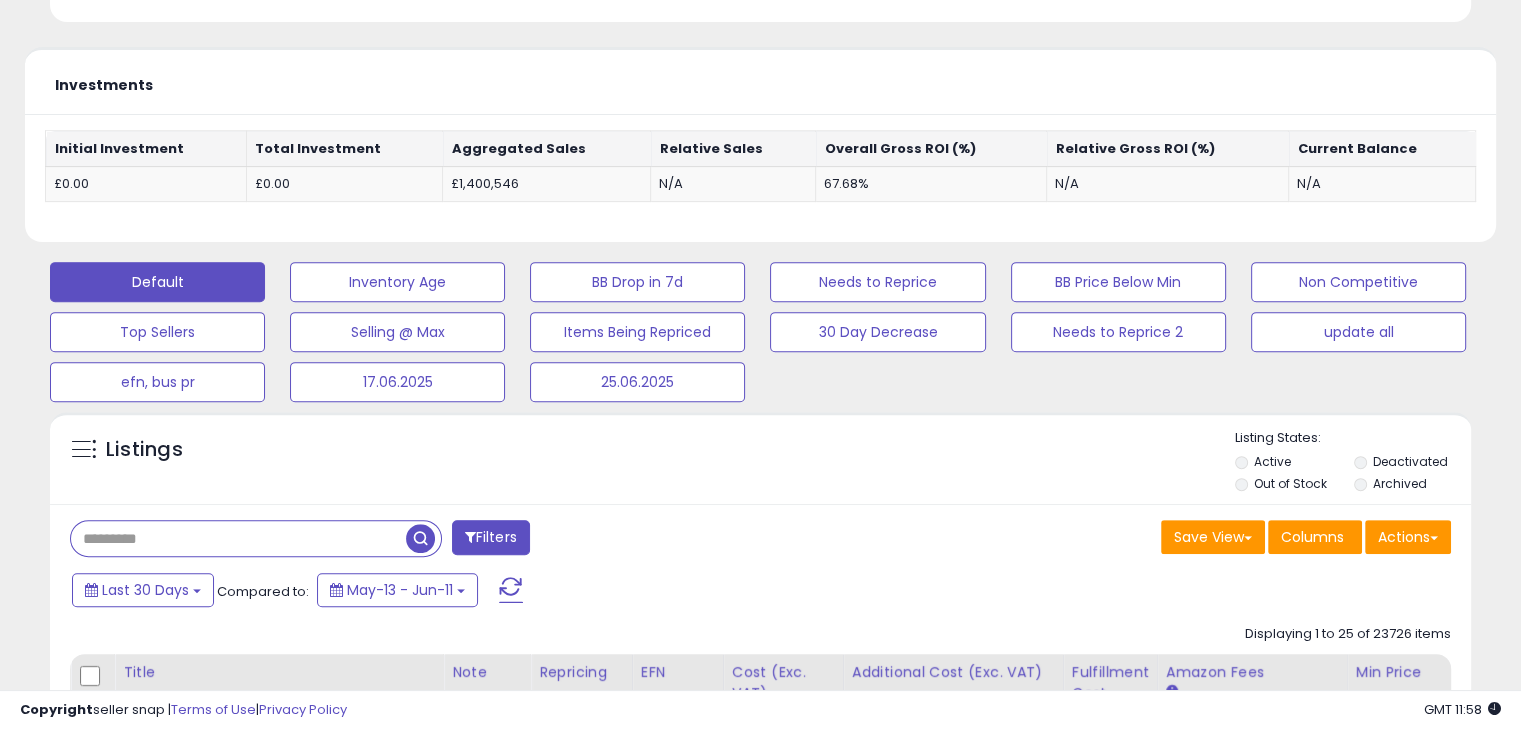 paste on "**********" 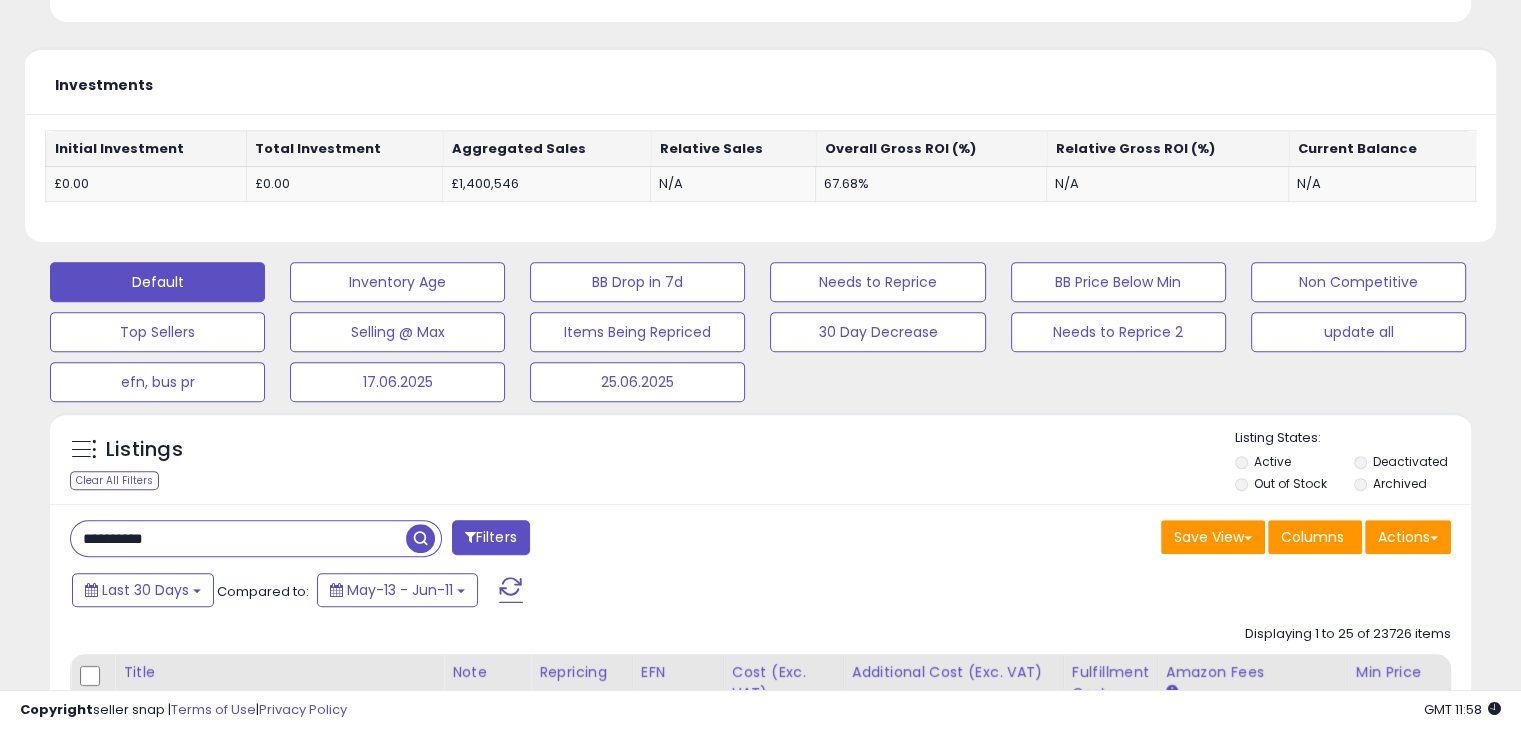 type on "**********" 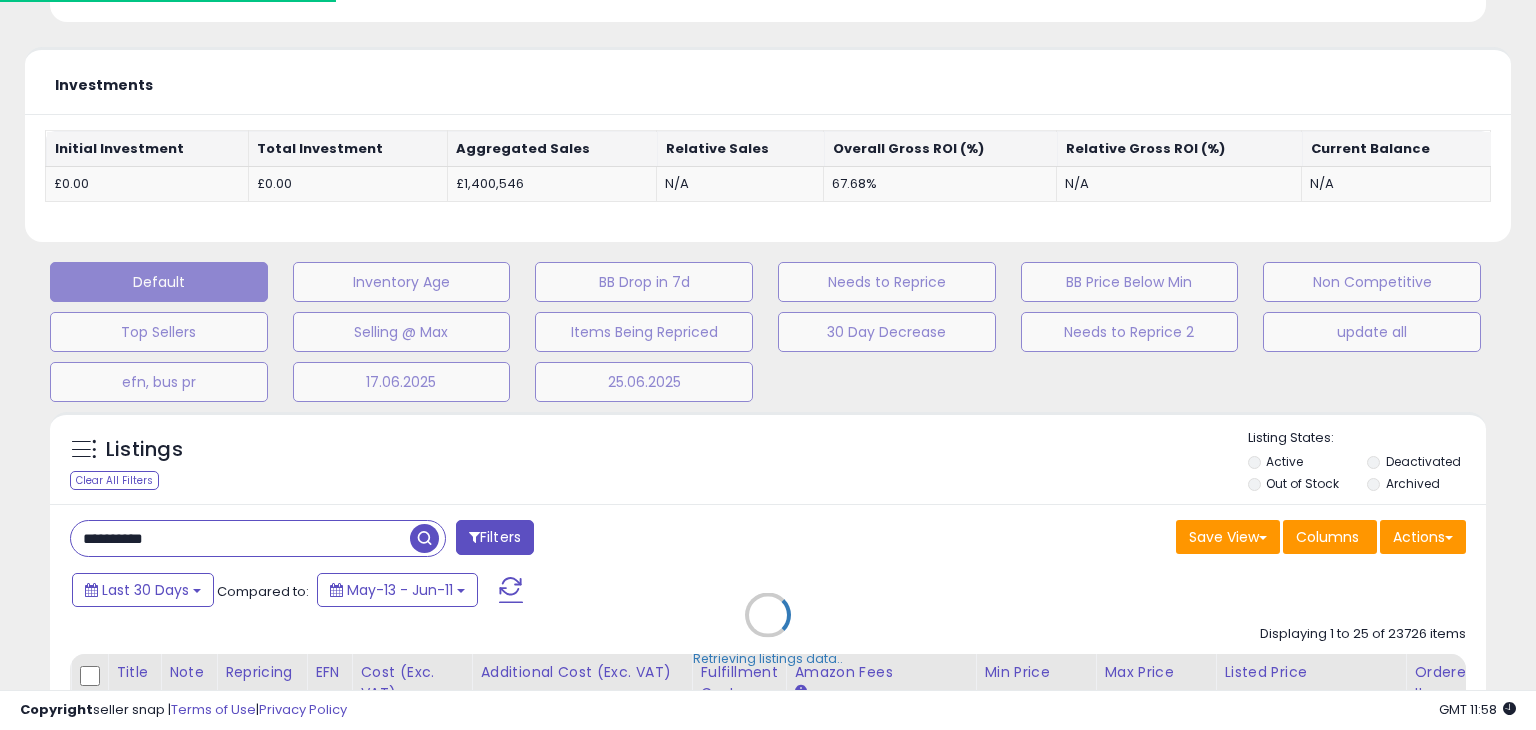 scroll, scrollTop: 999589, scrollLeft: 999168, axis: both 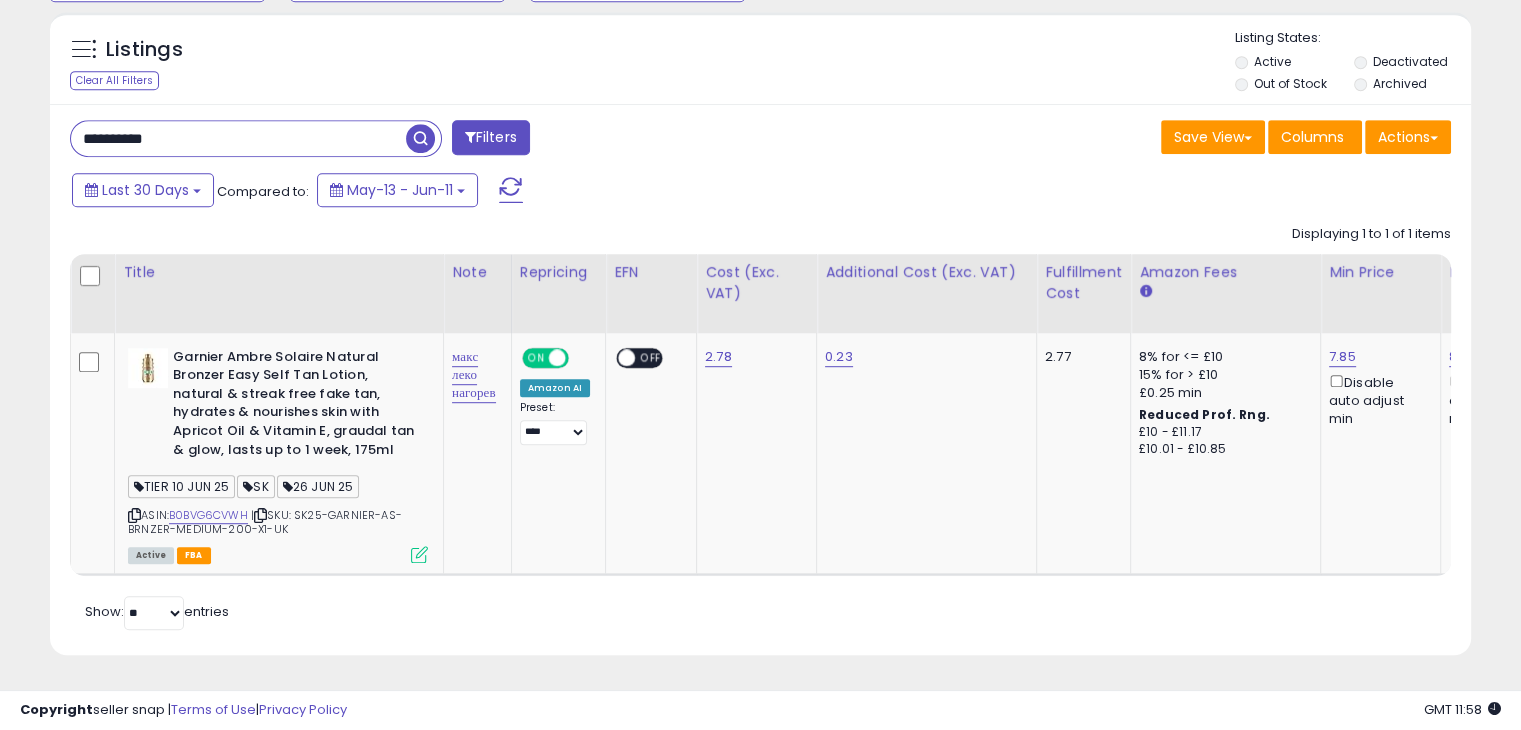 click on "**********" at bounding box center [238, 138] 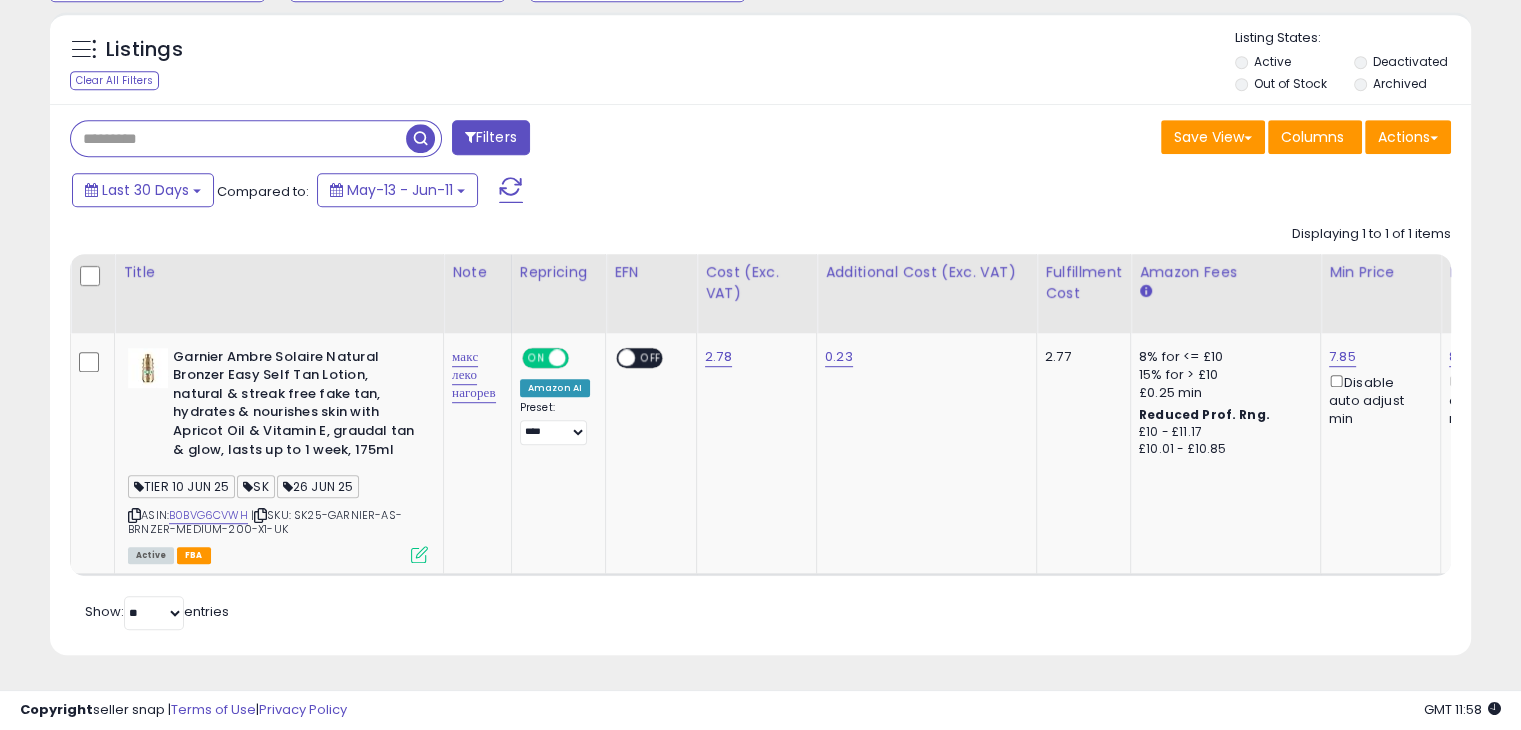 scroll, scrollTop: 999589, scrollLeft: 999176, axis: both 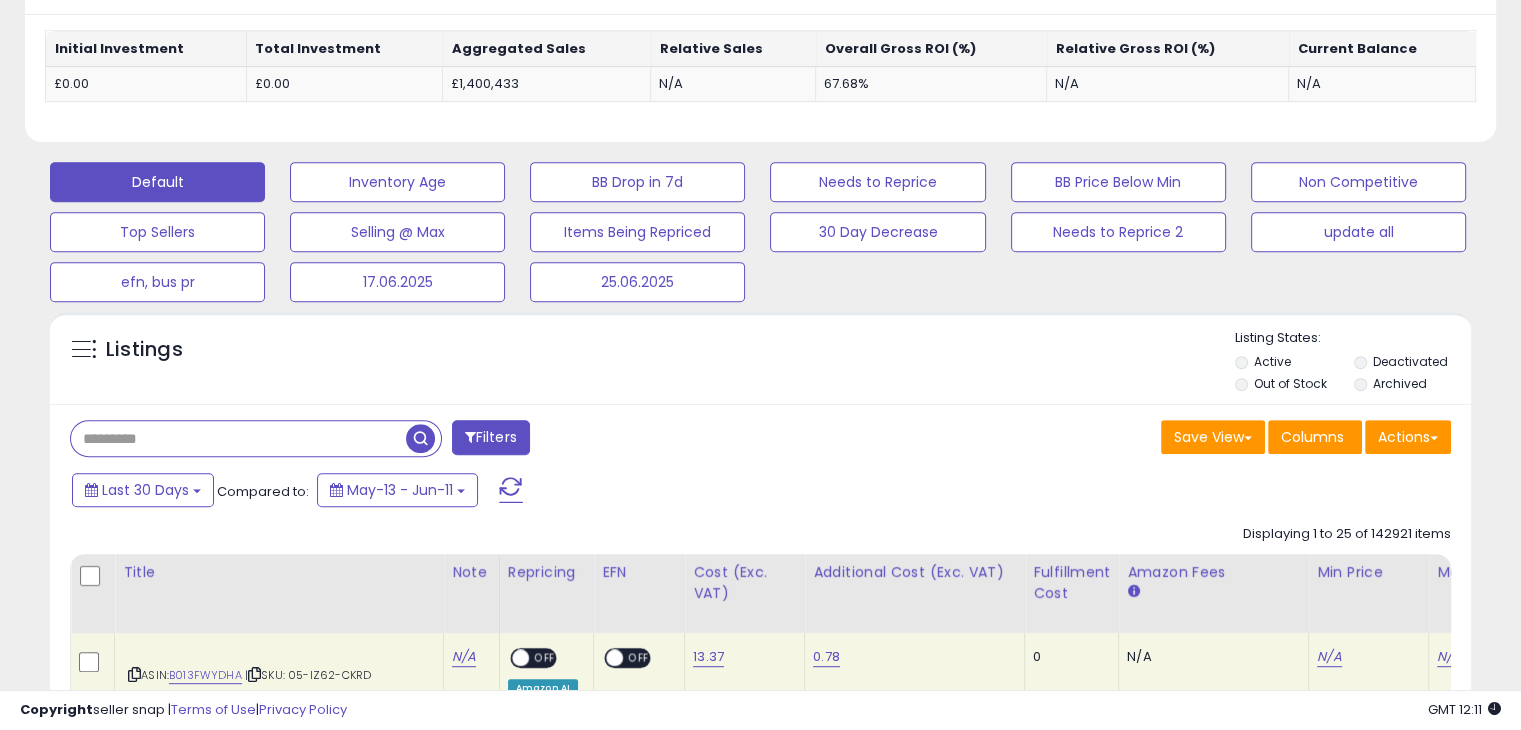 paste on "**********" 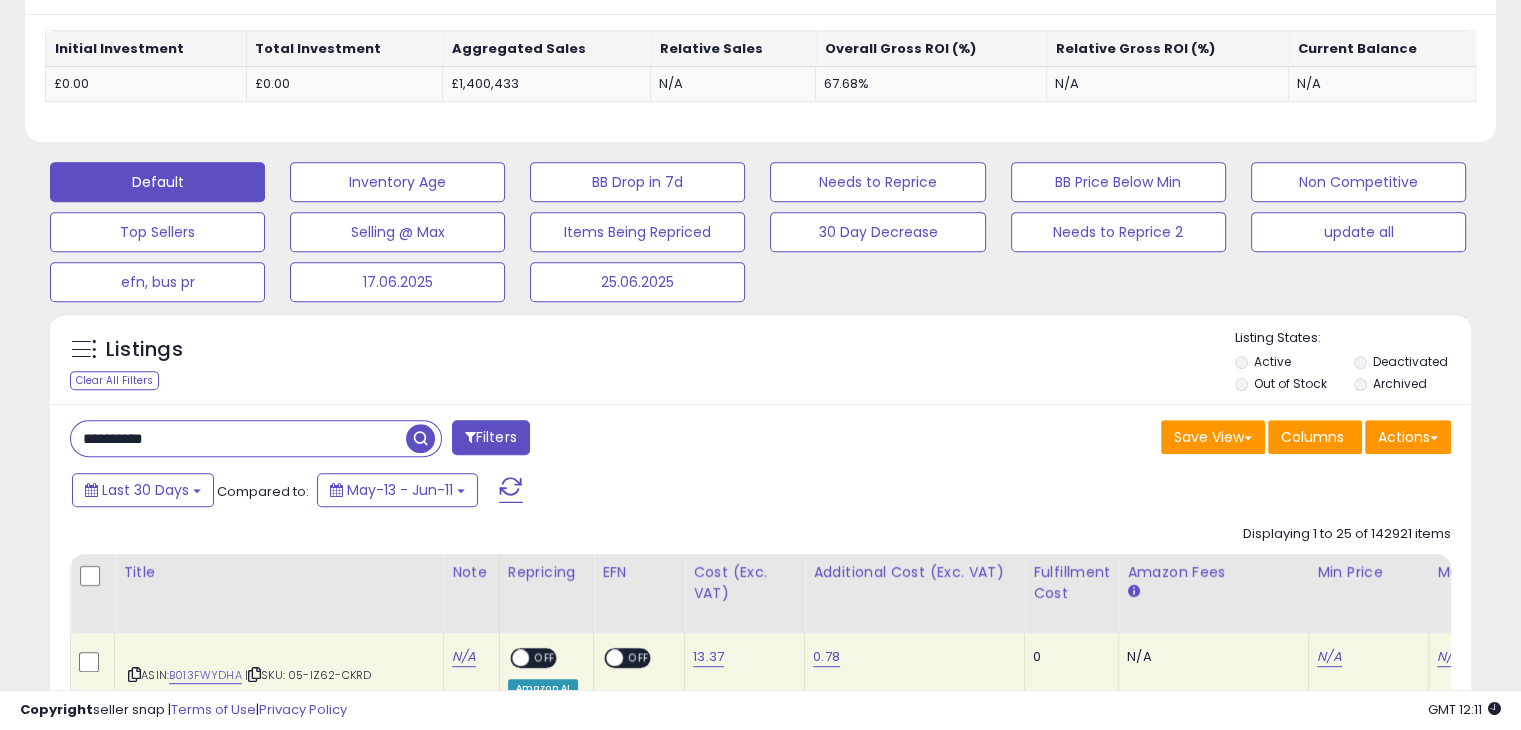 type on "**********" 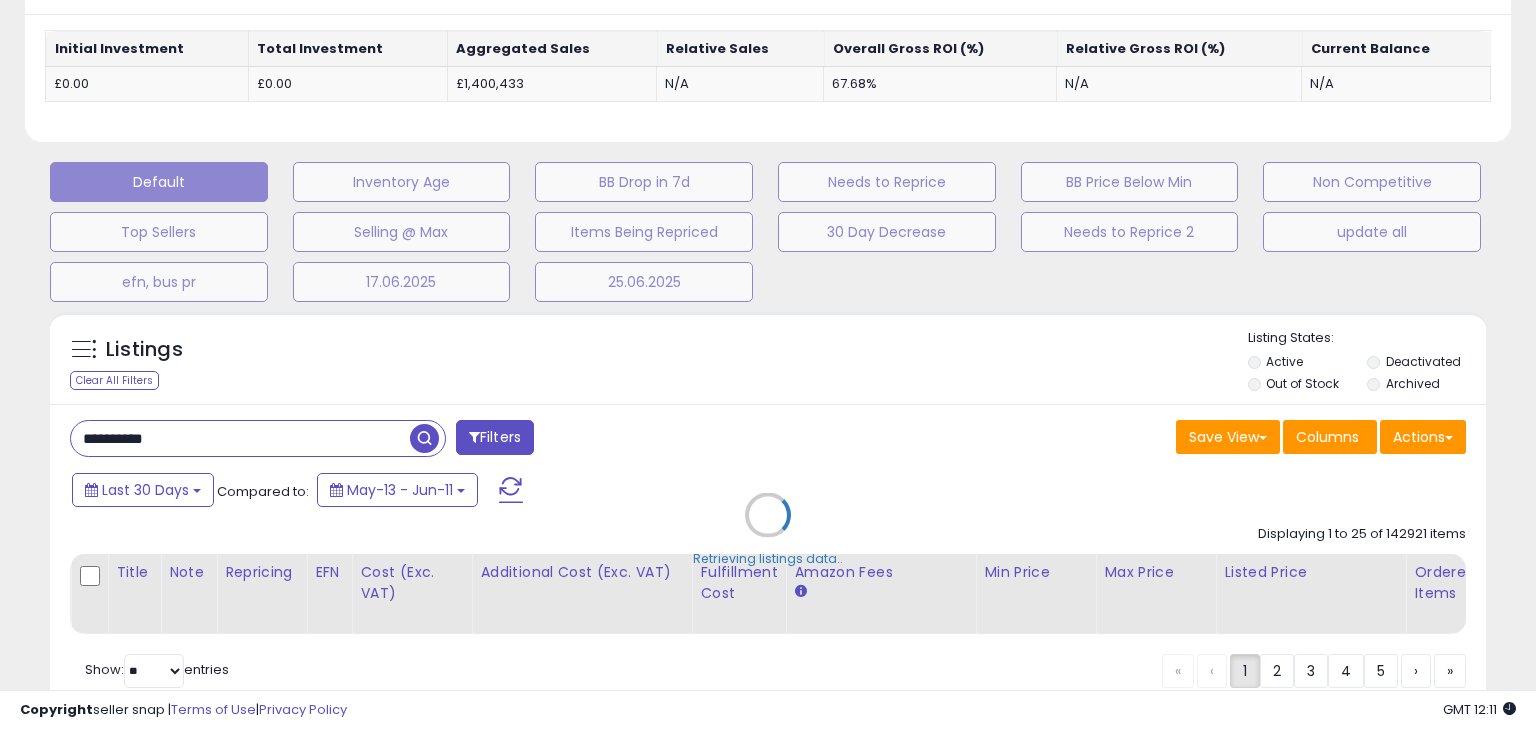 scroll, scrollTop: 999589, scrollLeft: 999168, axis: both 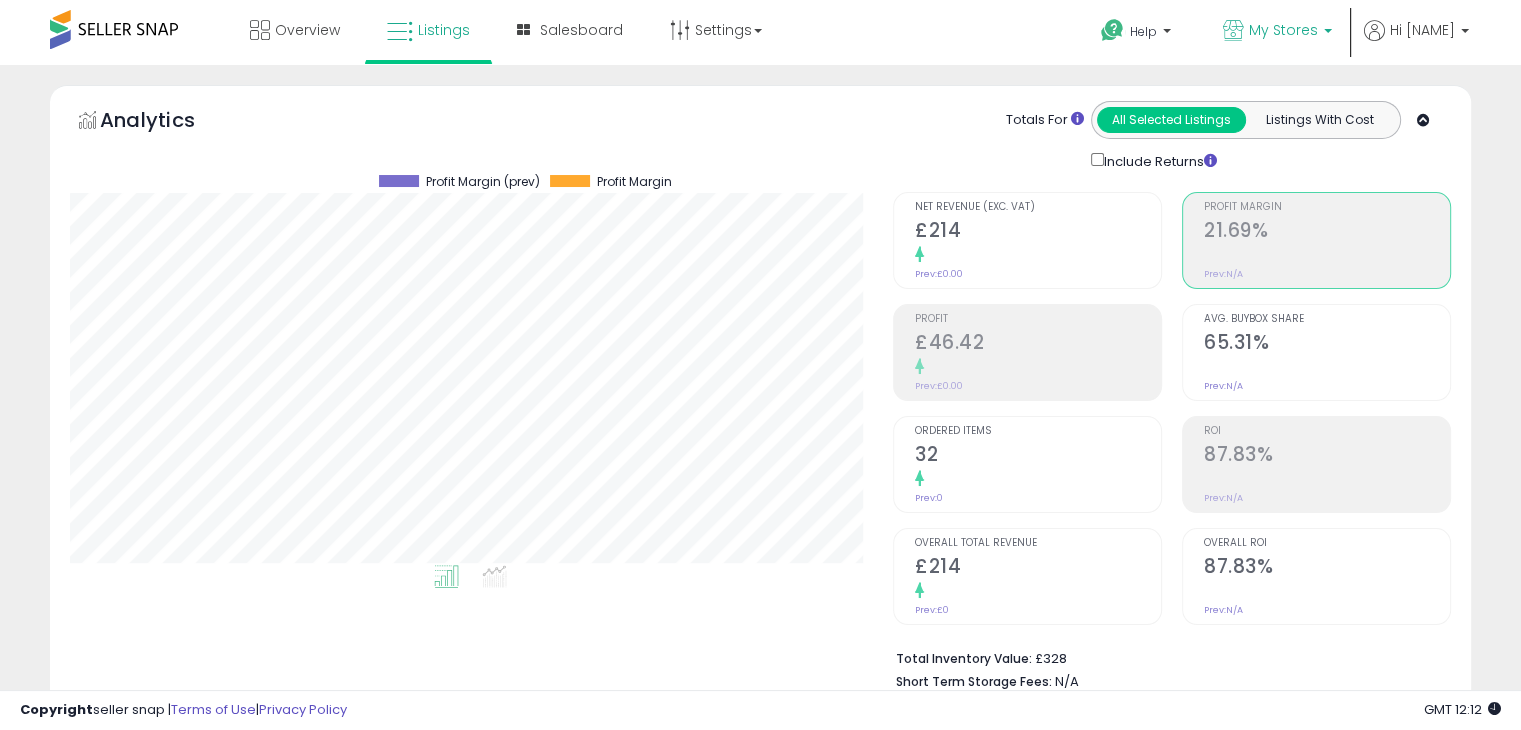 click on "My Stores" at bounding box center [1277, 32] 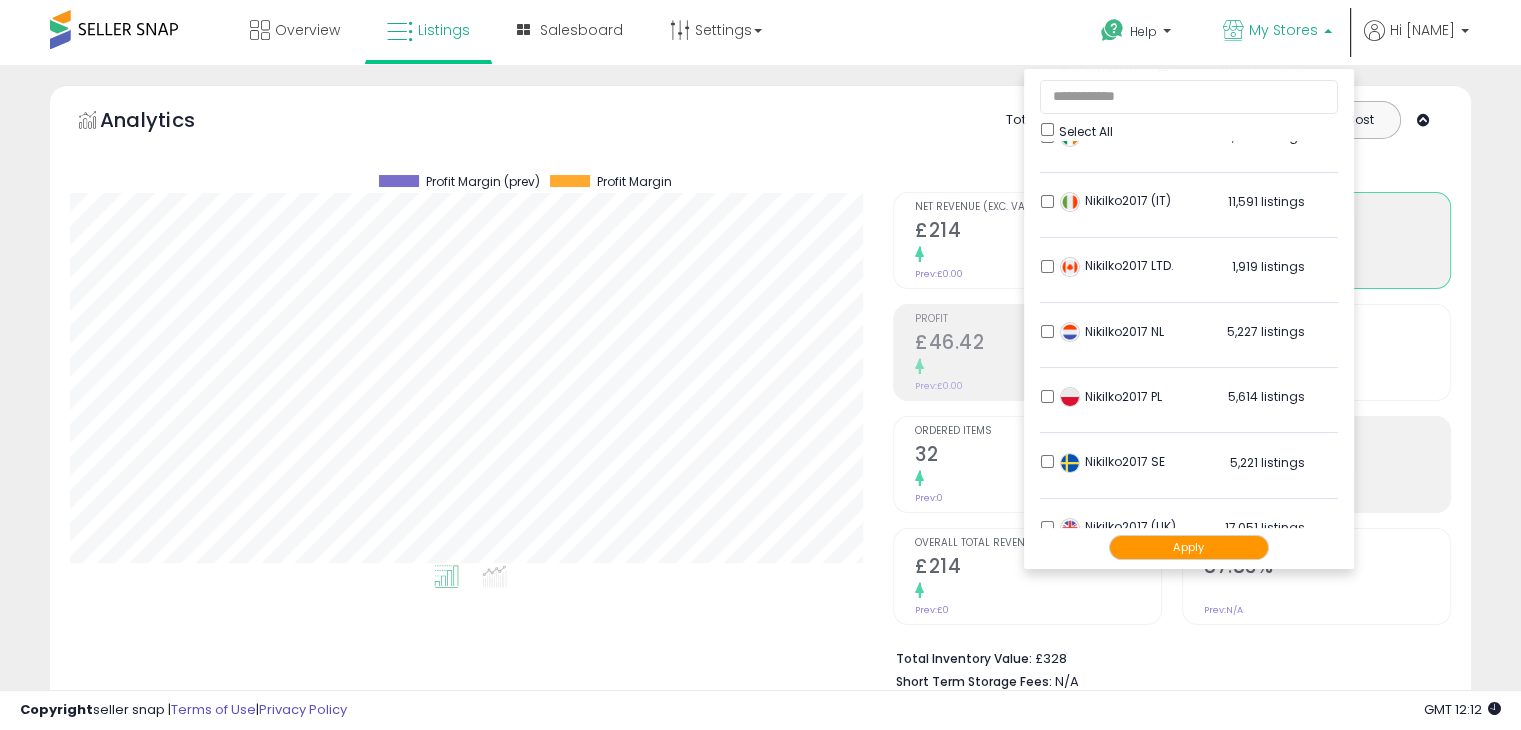 scroll, scrollTop: 395, scrollLeft: 0, axis: vertical 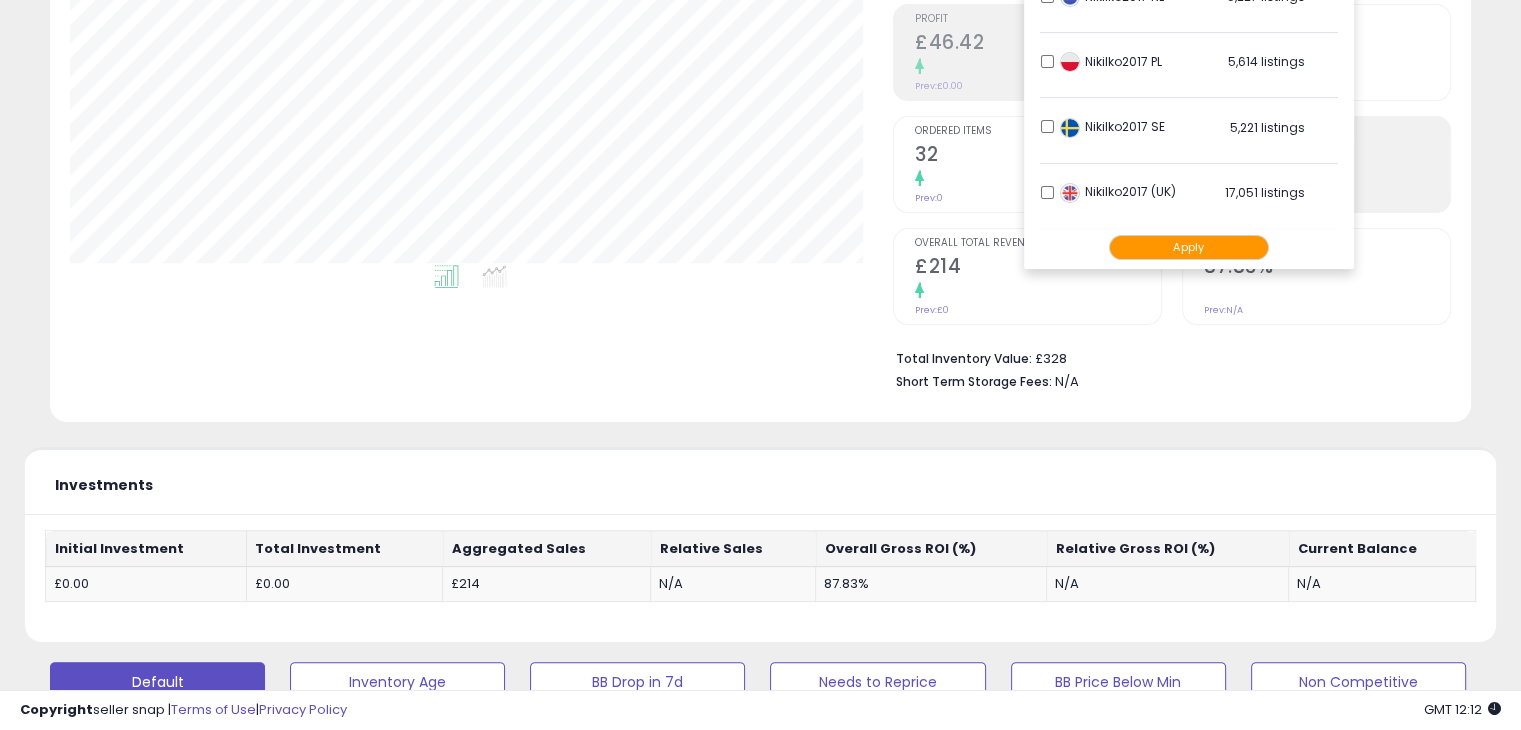 click on "Apply" at bounding box center [1189, 247] 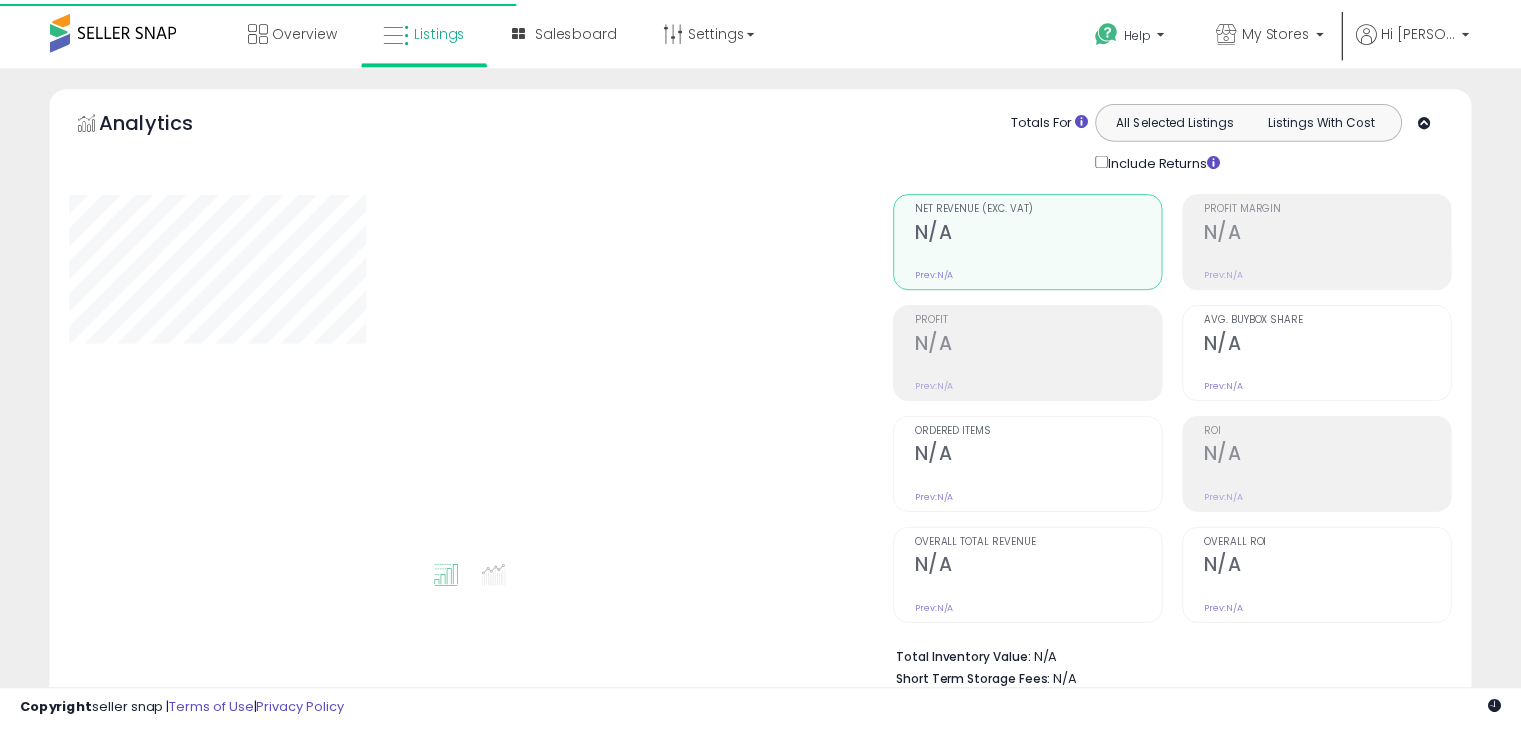 scroll, scrollTop: 0, scrollLeft: 0, axis: both 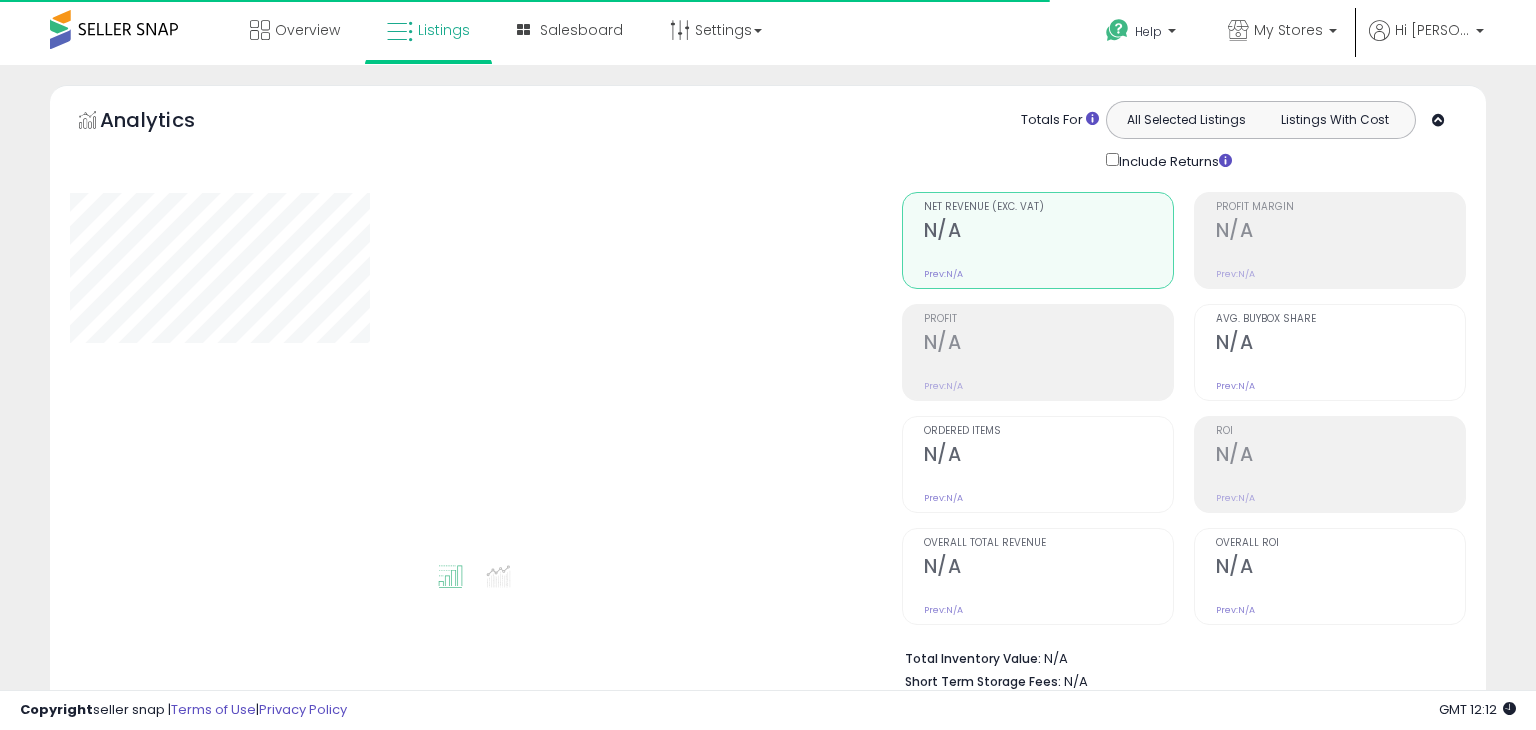 type on "**********" 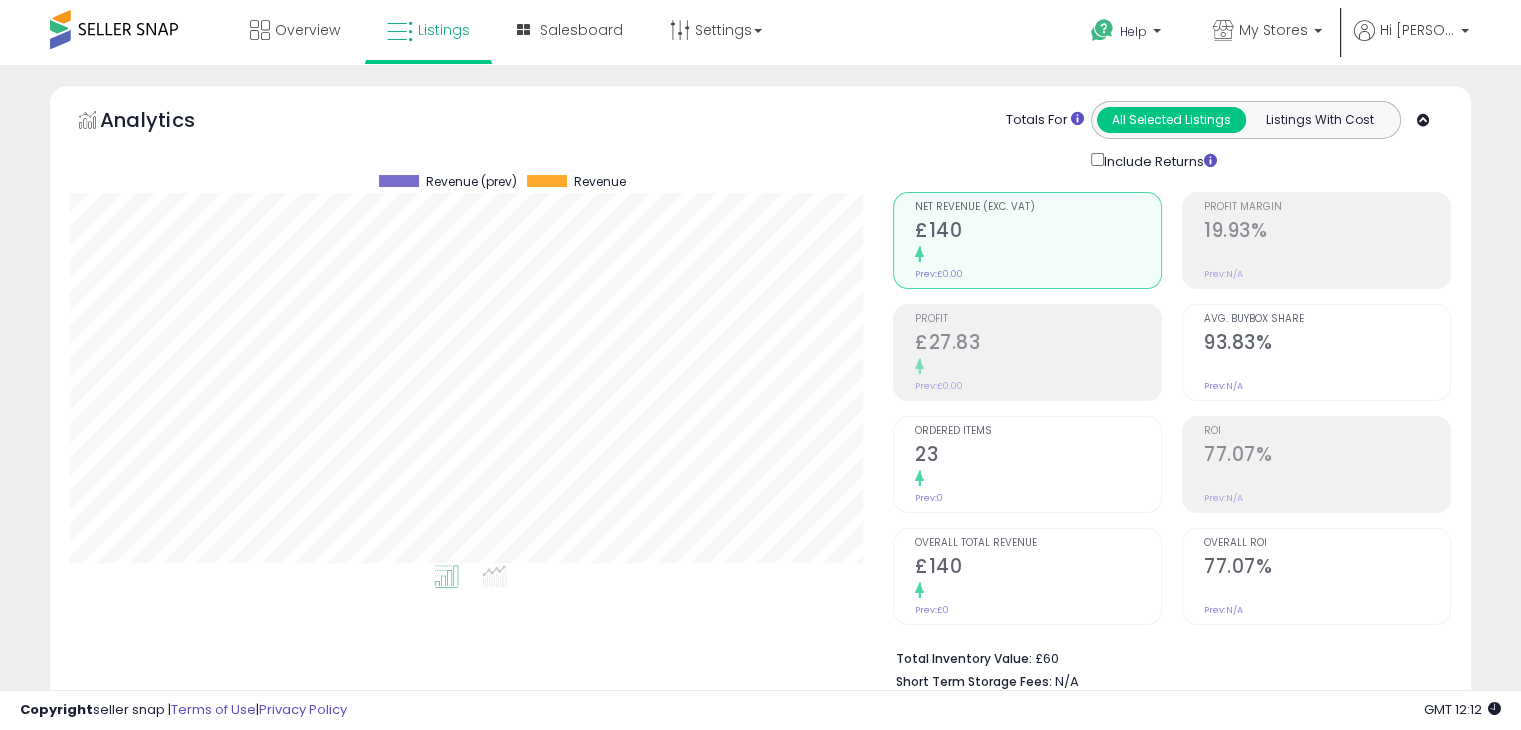 scroll, scrollTop: 999589, scrollLeft: 999176, axis: both 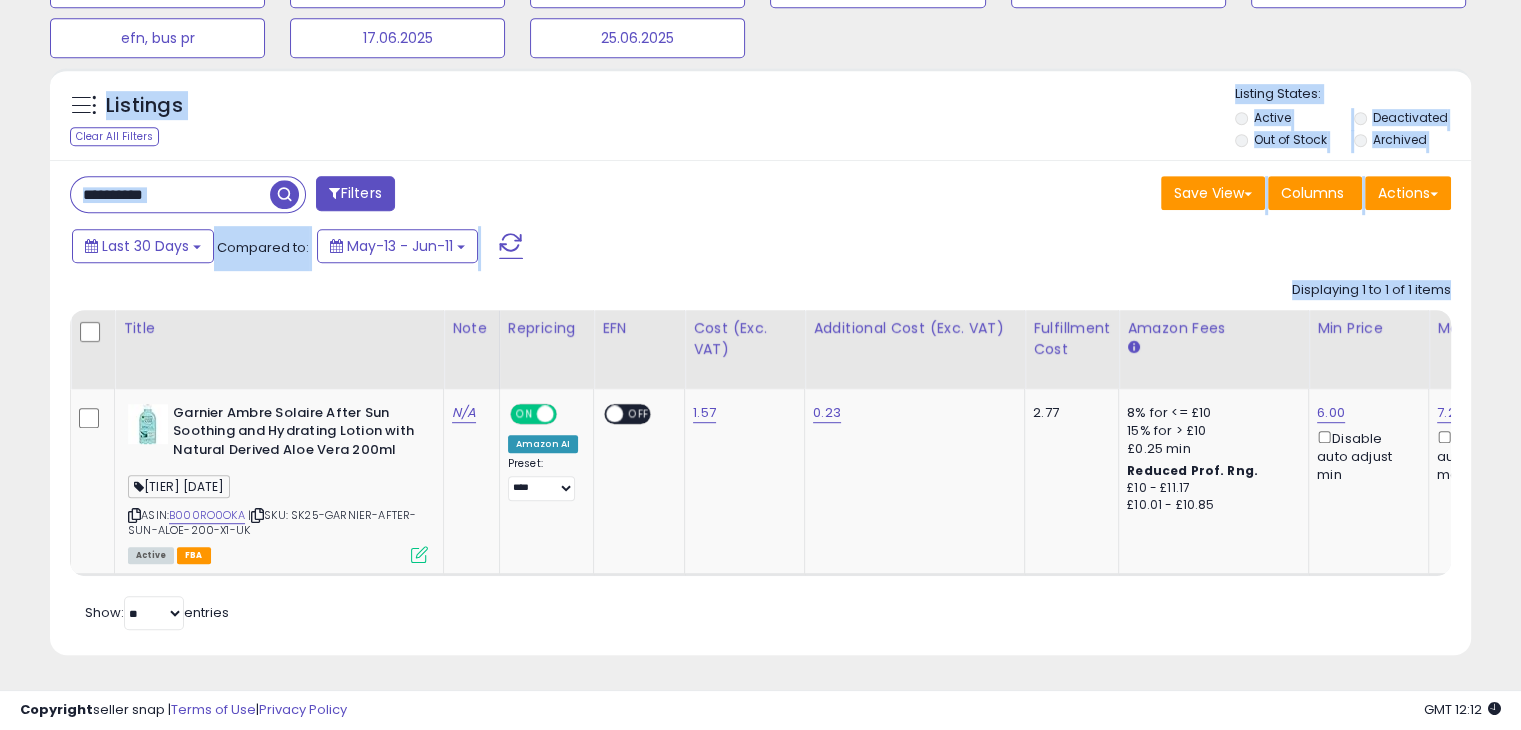 drag, startPoint x: 1535, startPoint y: 776, endPoint x: 1077, endPoint y: 773, distance: 458.00983 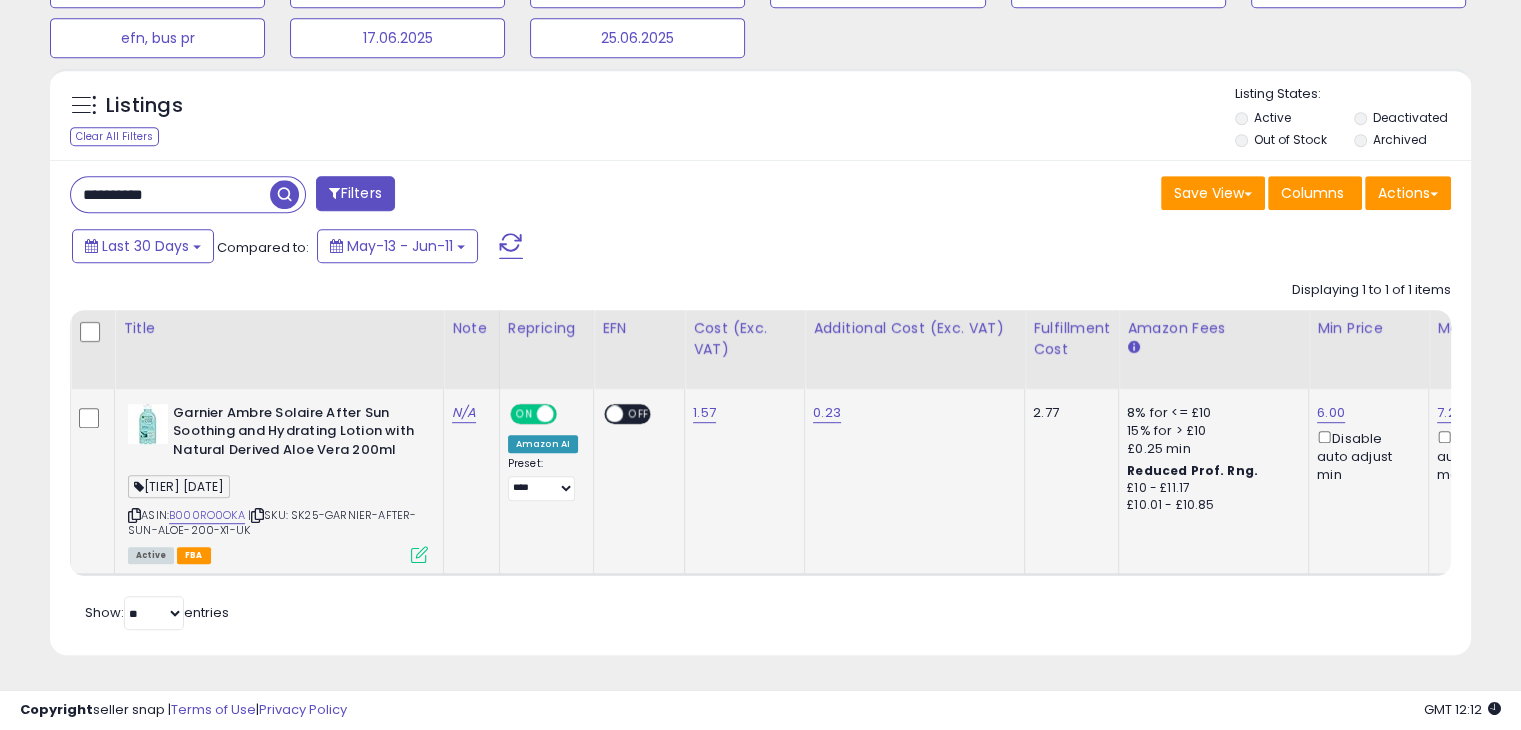 click on "Active FBA" at bounding box center (278, 554) 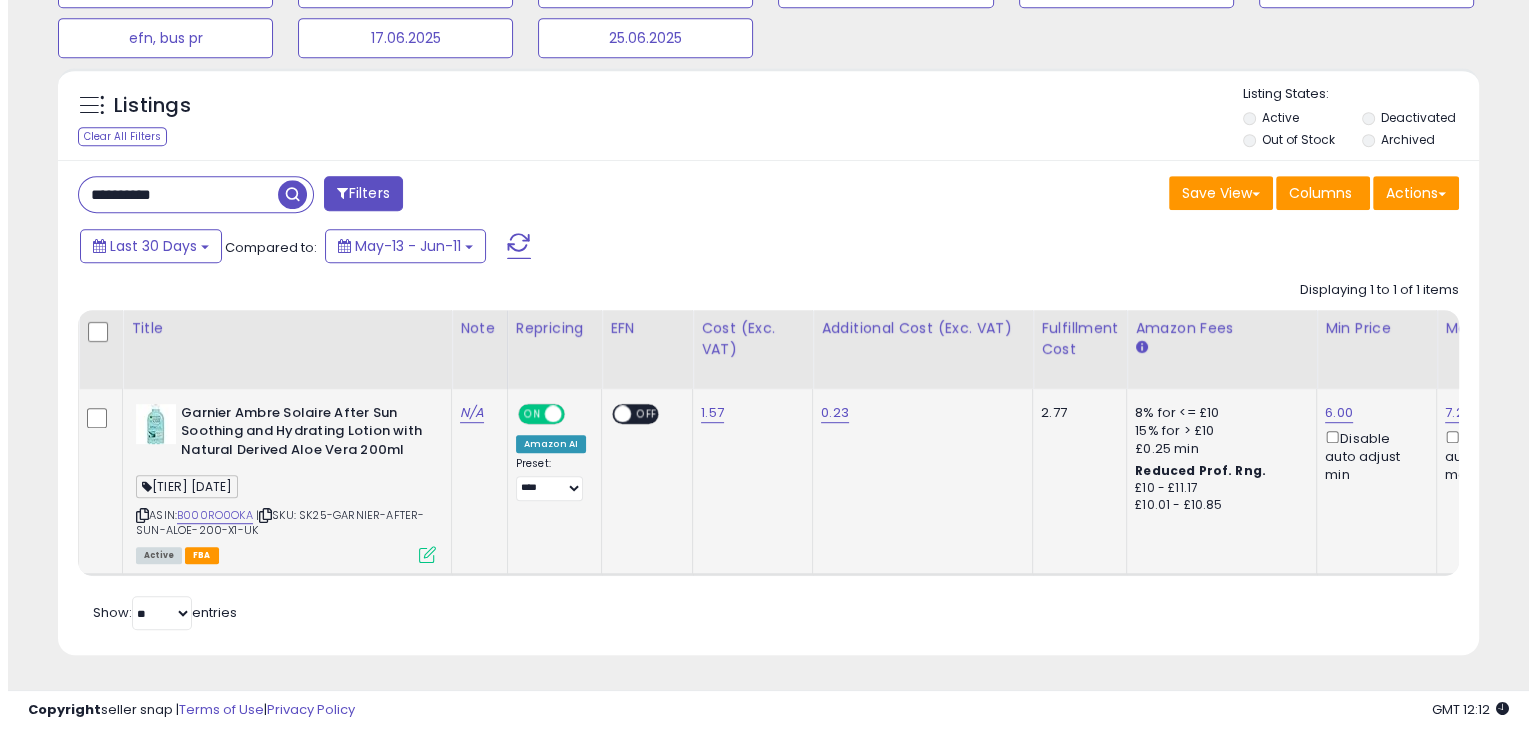 scroll, scrollTop: 999589, scrollLeft: 999168, axis: both 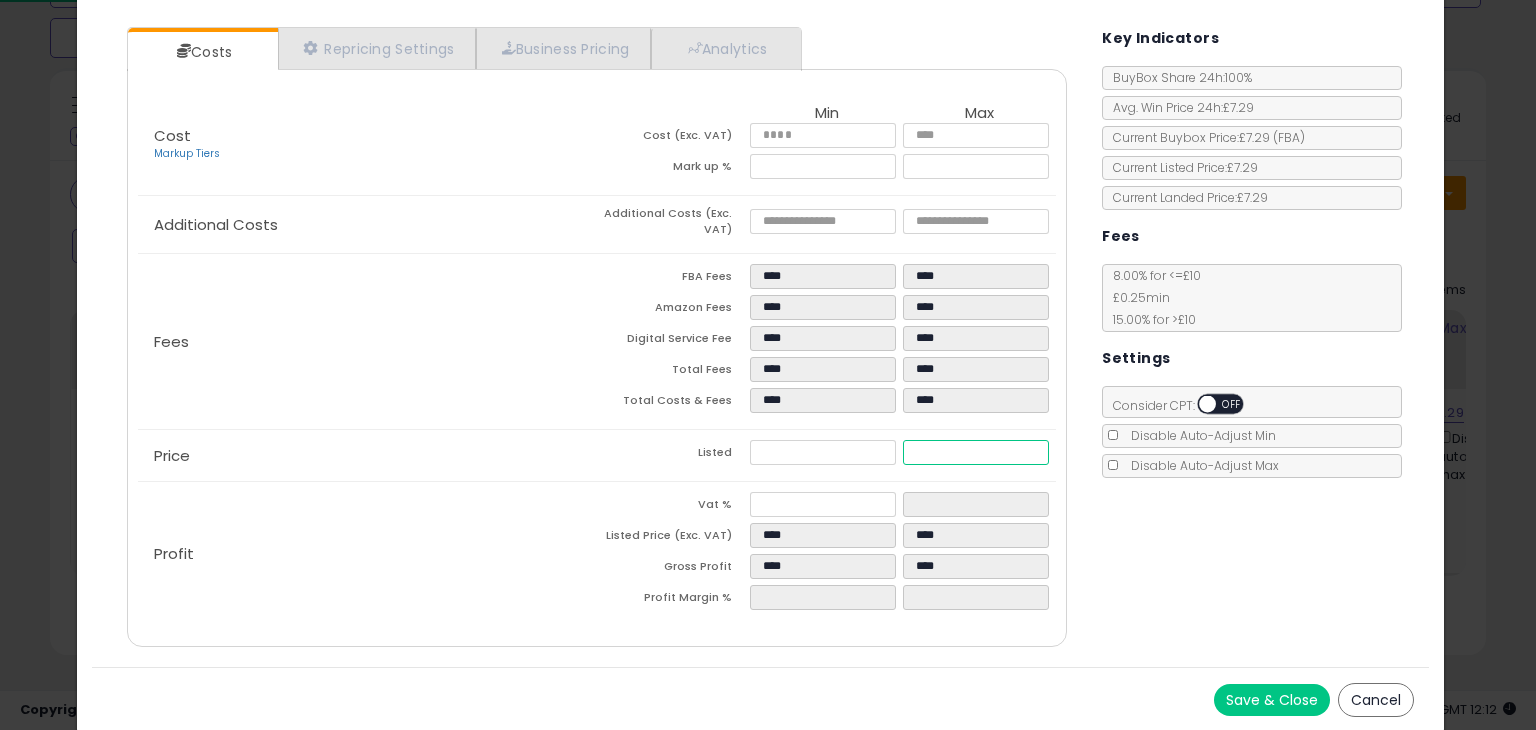 click on "****" at bounding box center [975, 452] 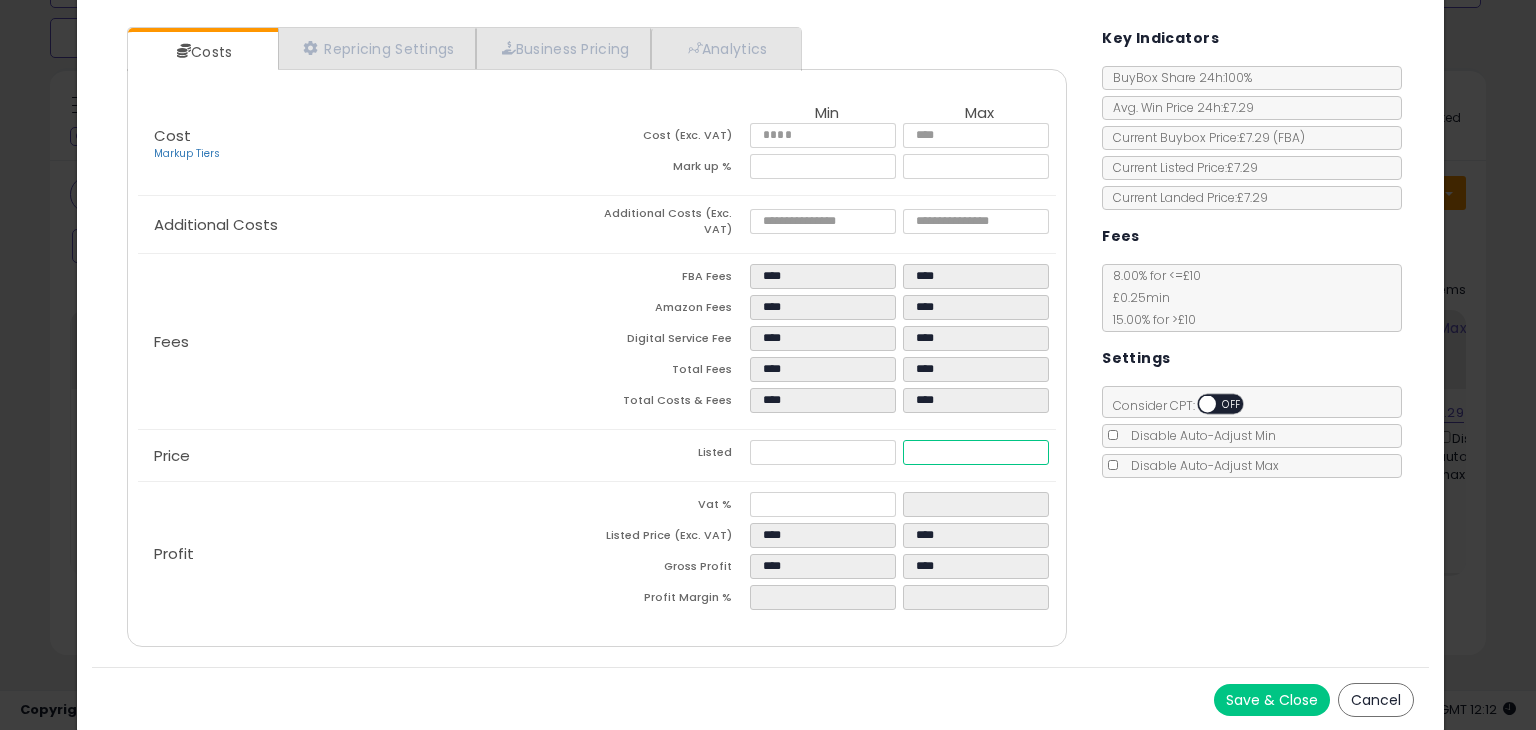 click on "****" at bounding box center (975, 452) 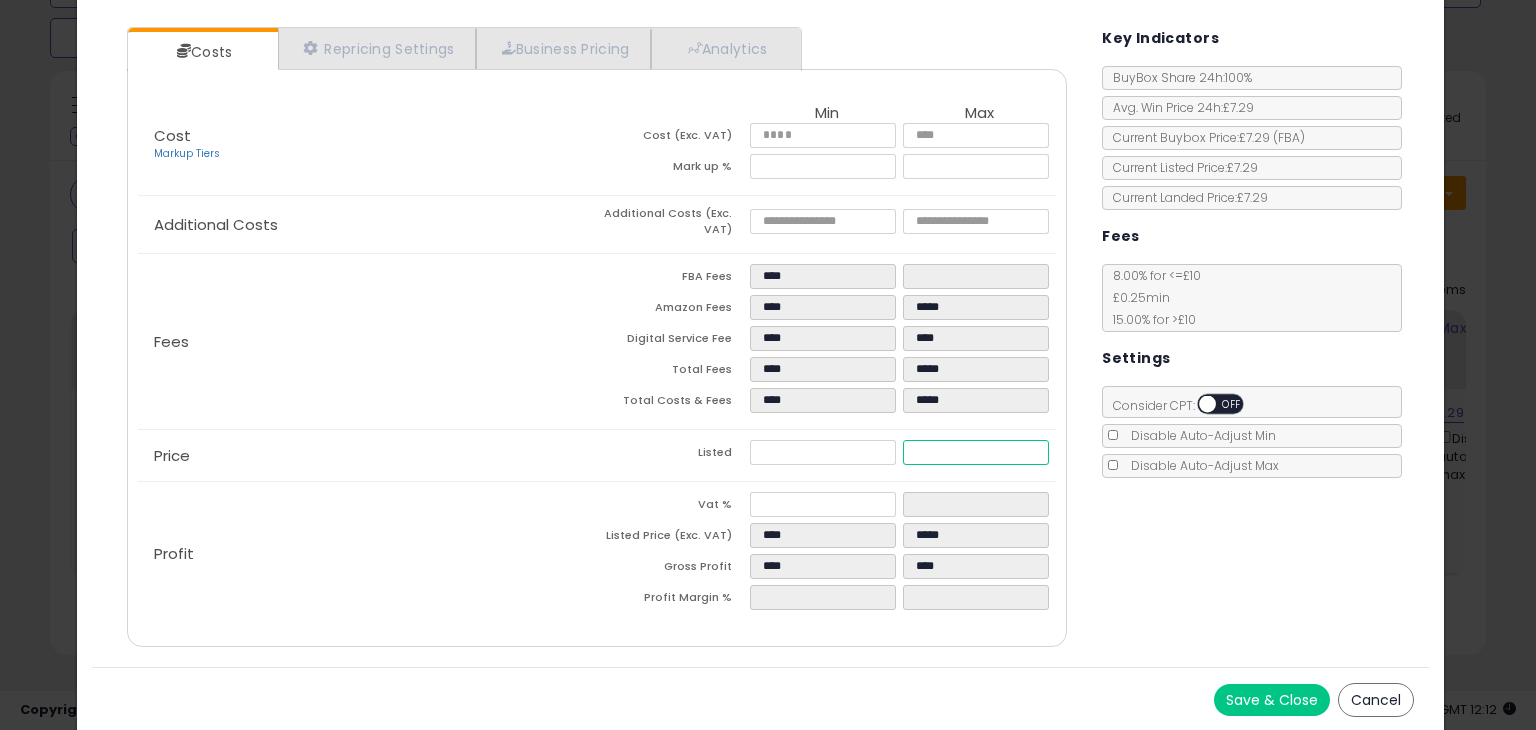 type on "******" 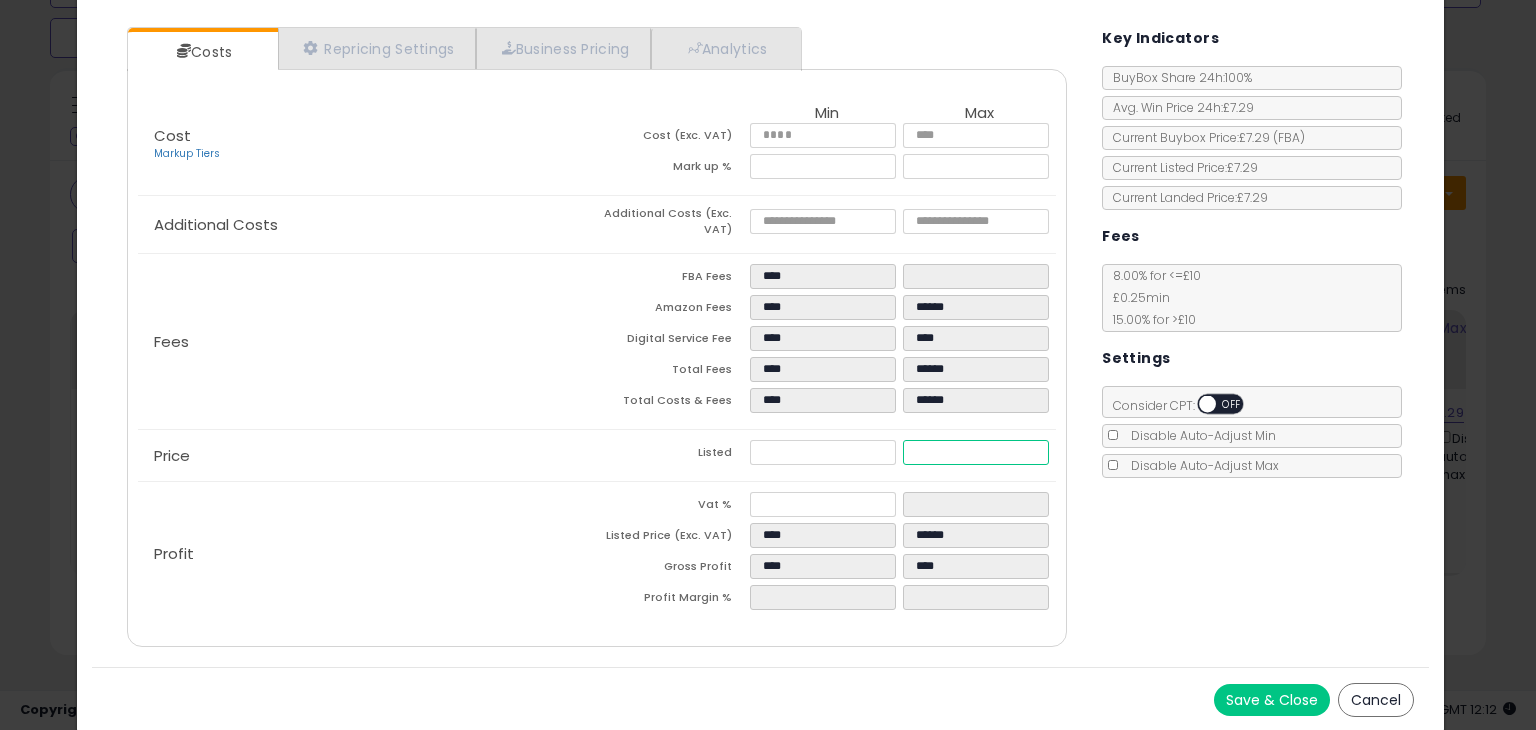 type on "***" 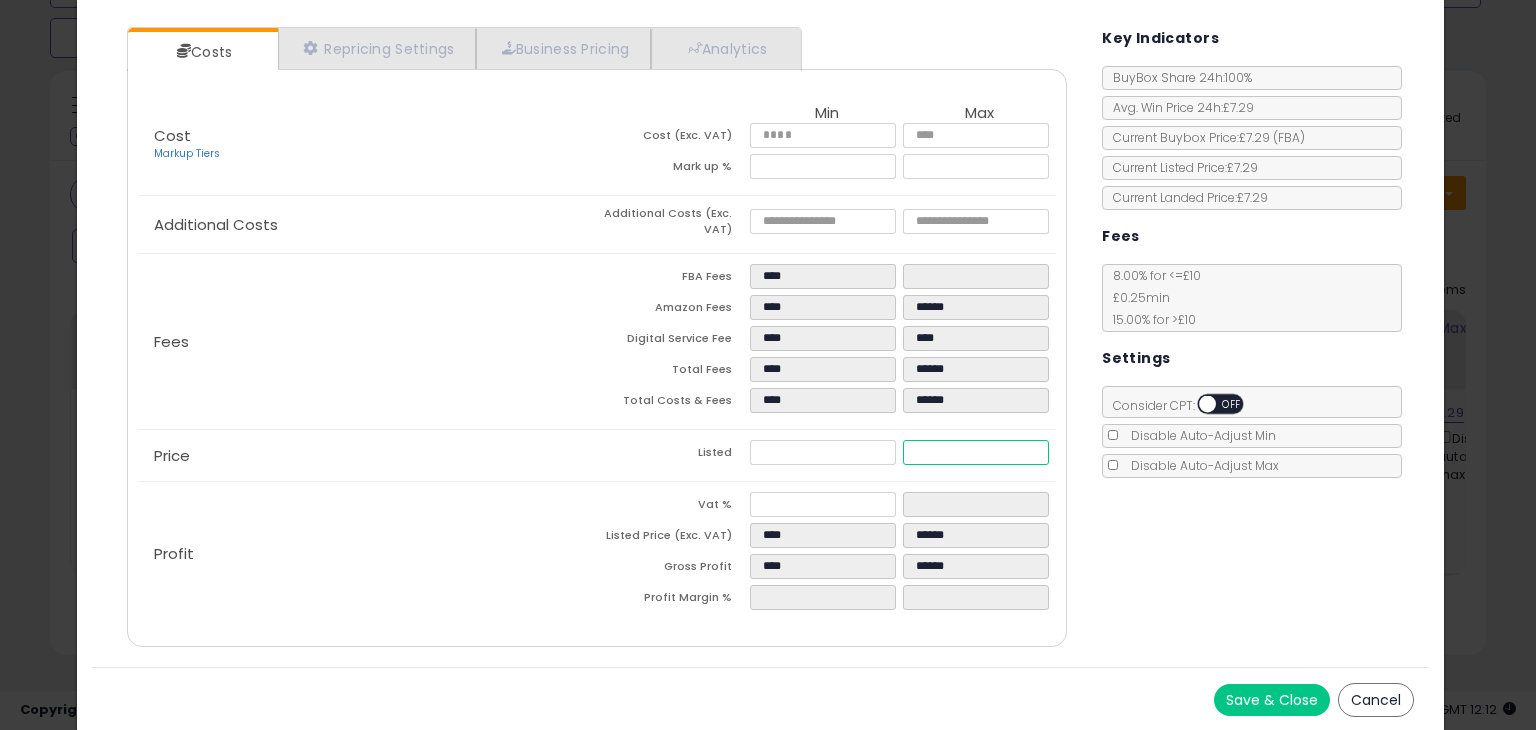 type on "*****" 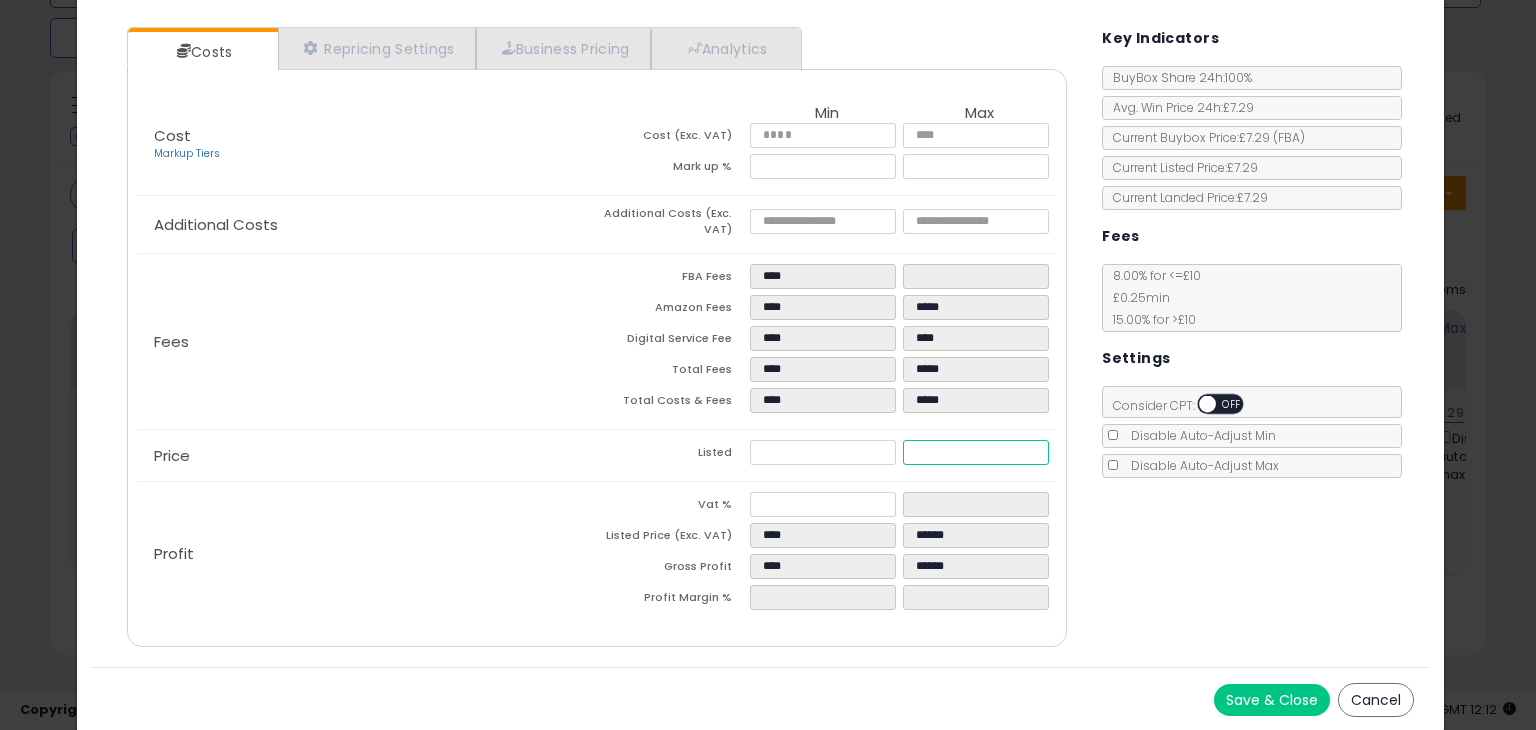 type on "****" 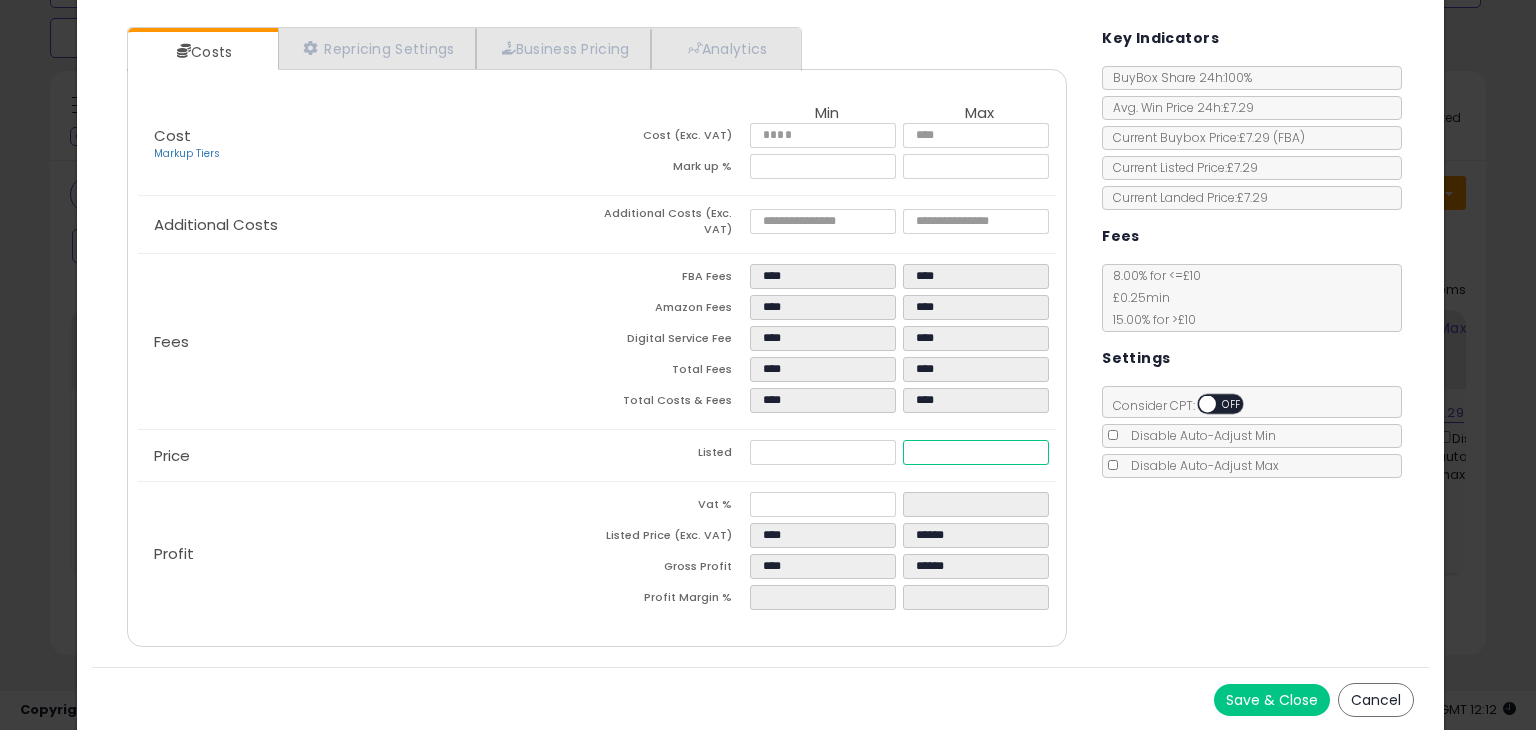 type on "****" 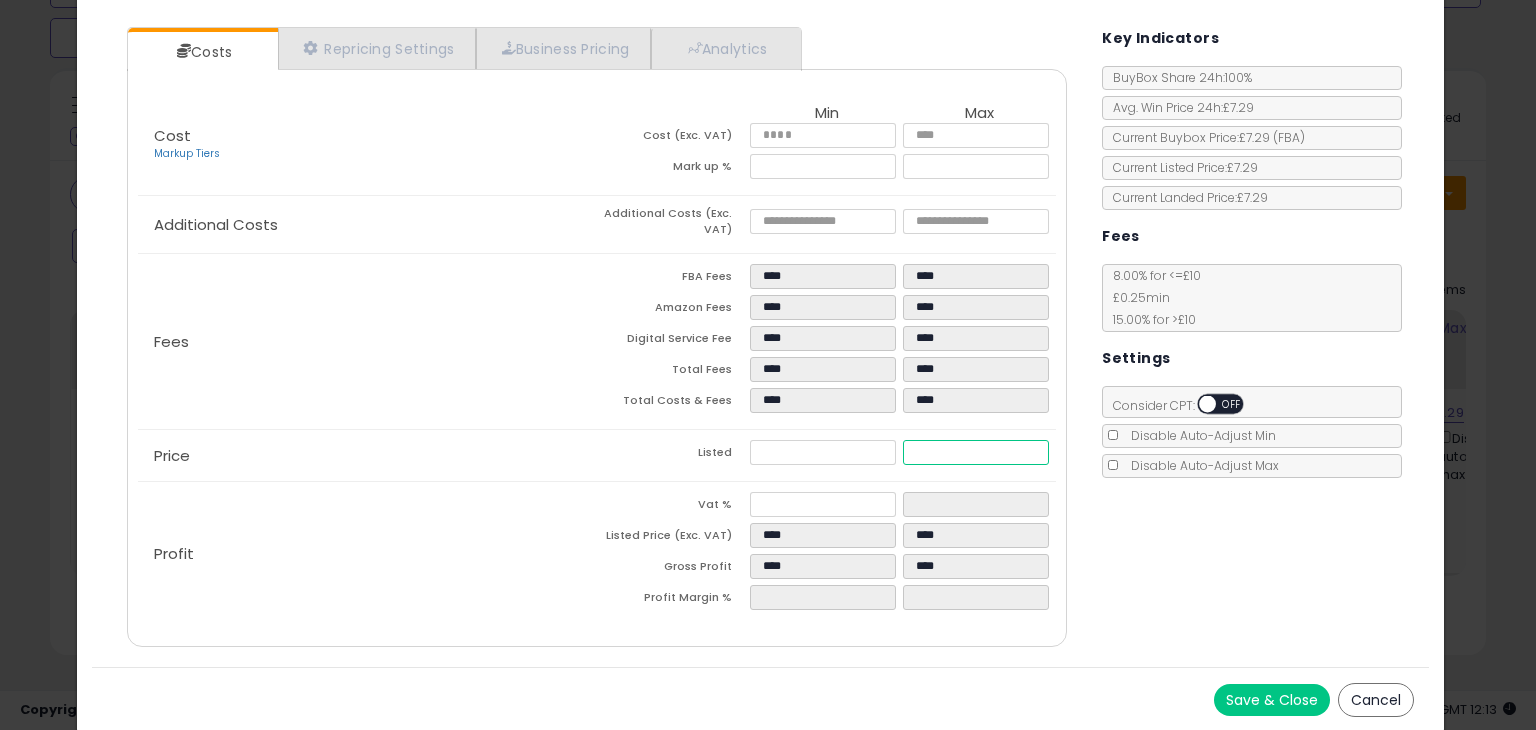 click on "****" at bounding box center [975, 452] 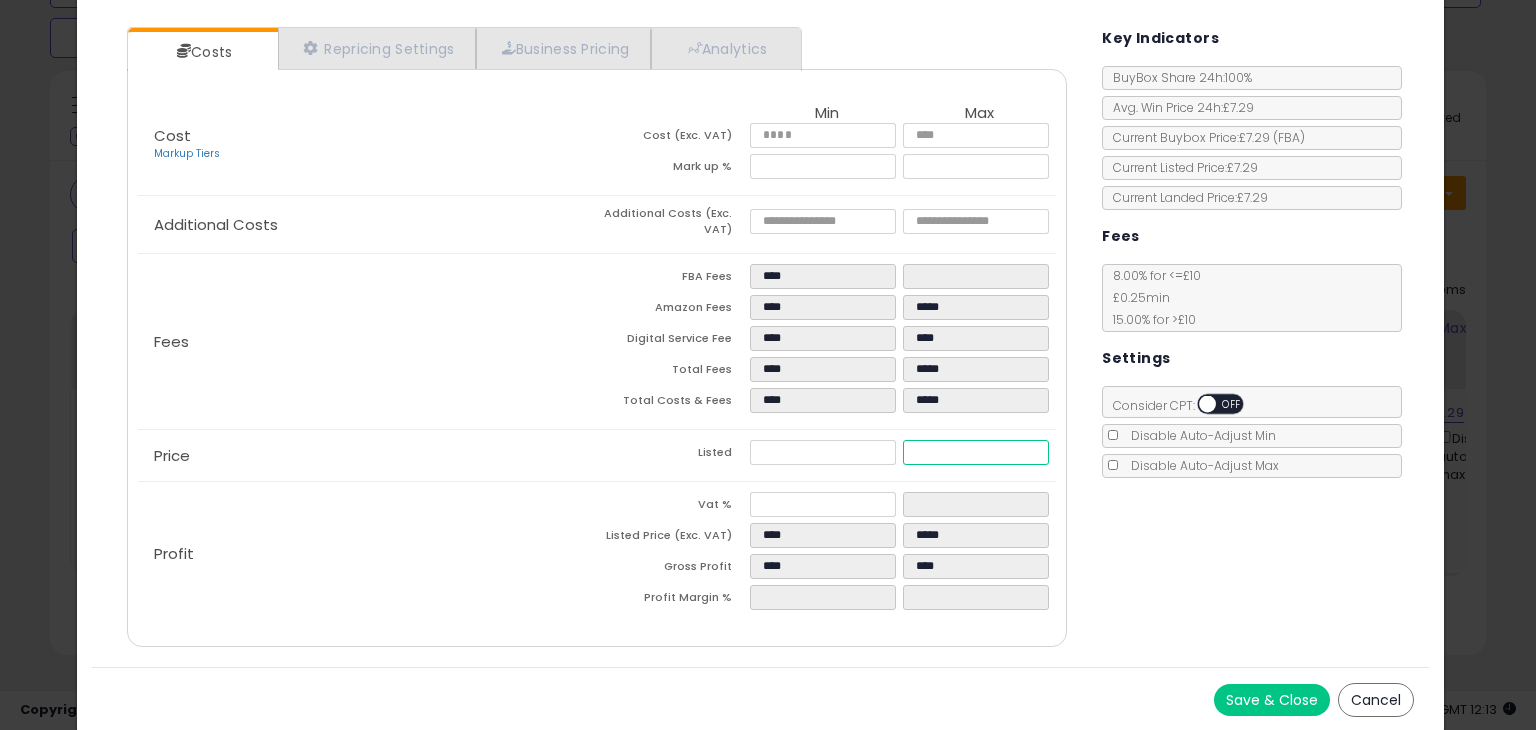 type on "******" 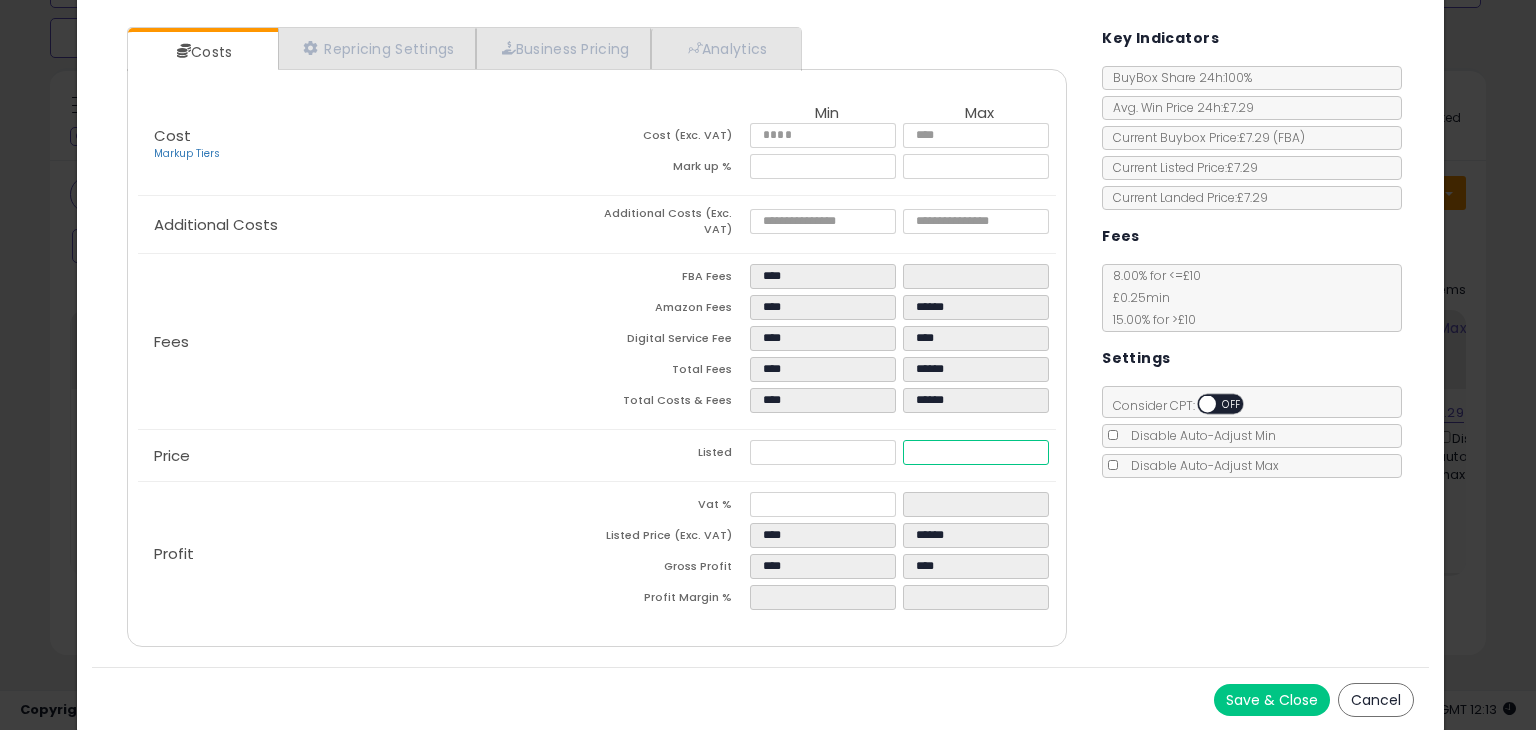 type on "***" 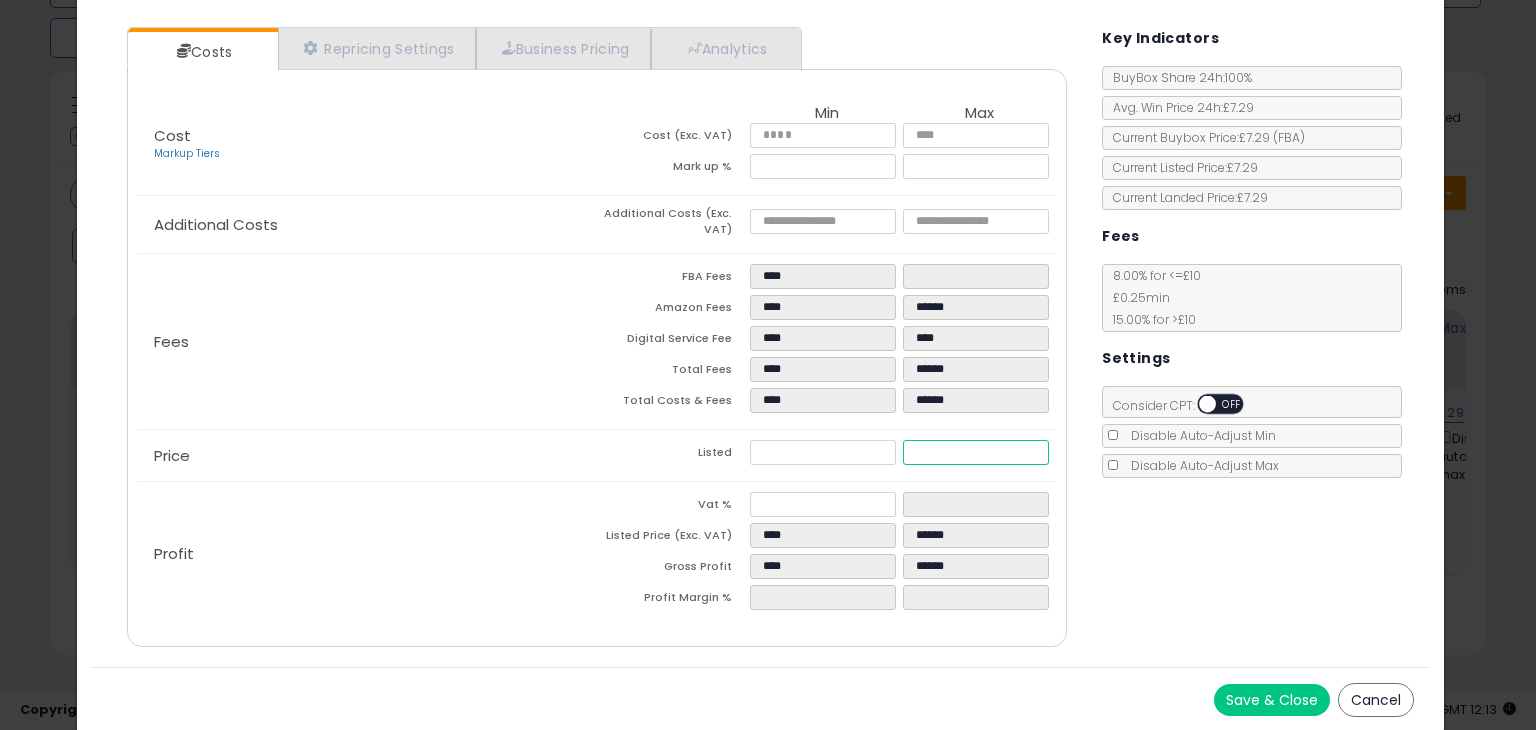 type on "*****" 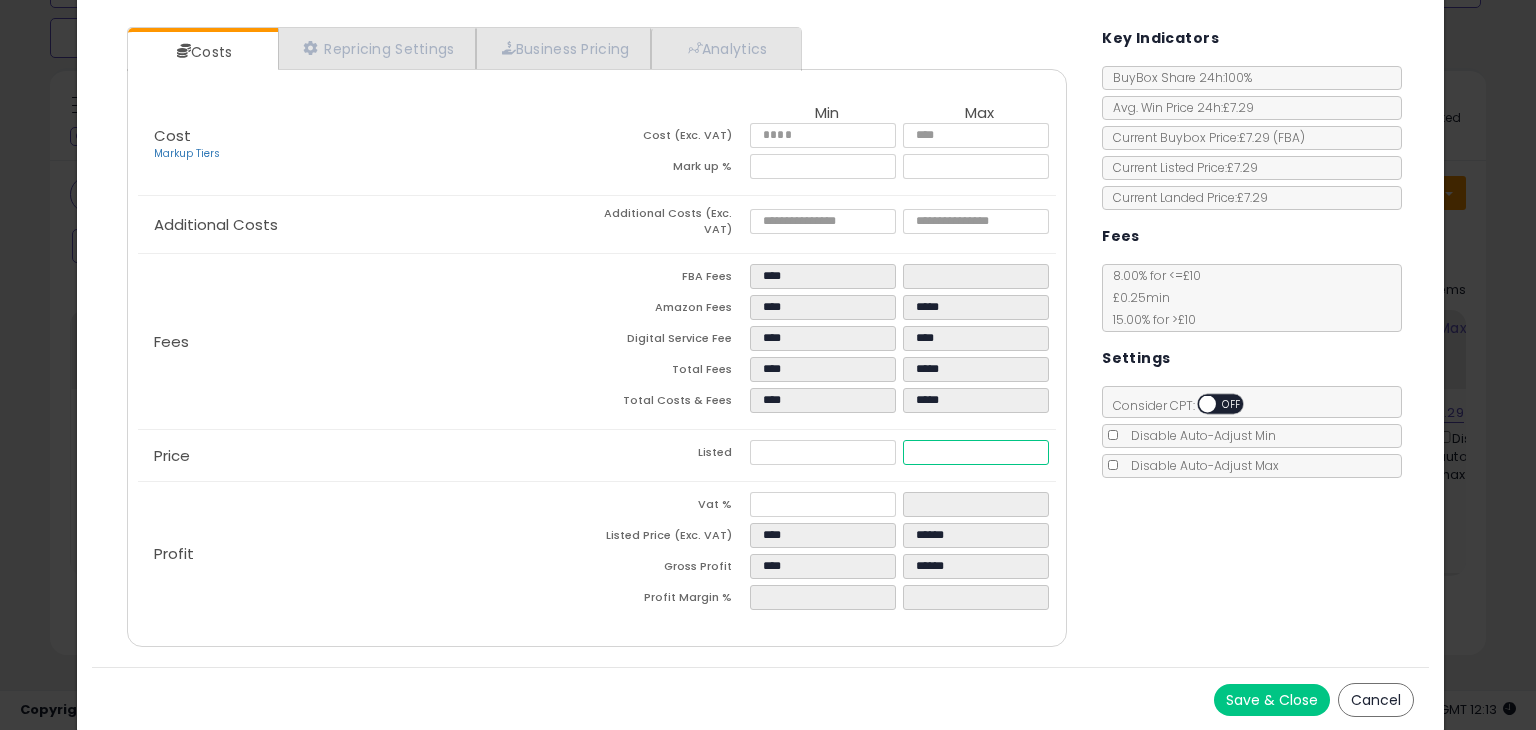 type on "****" 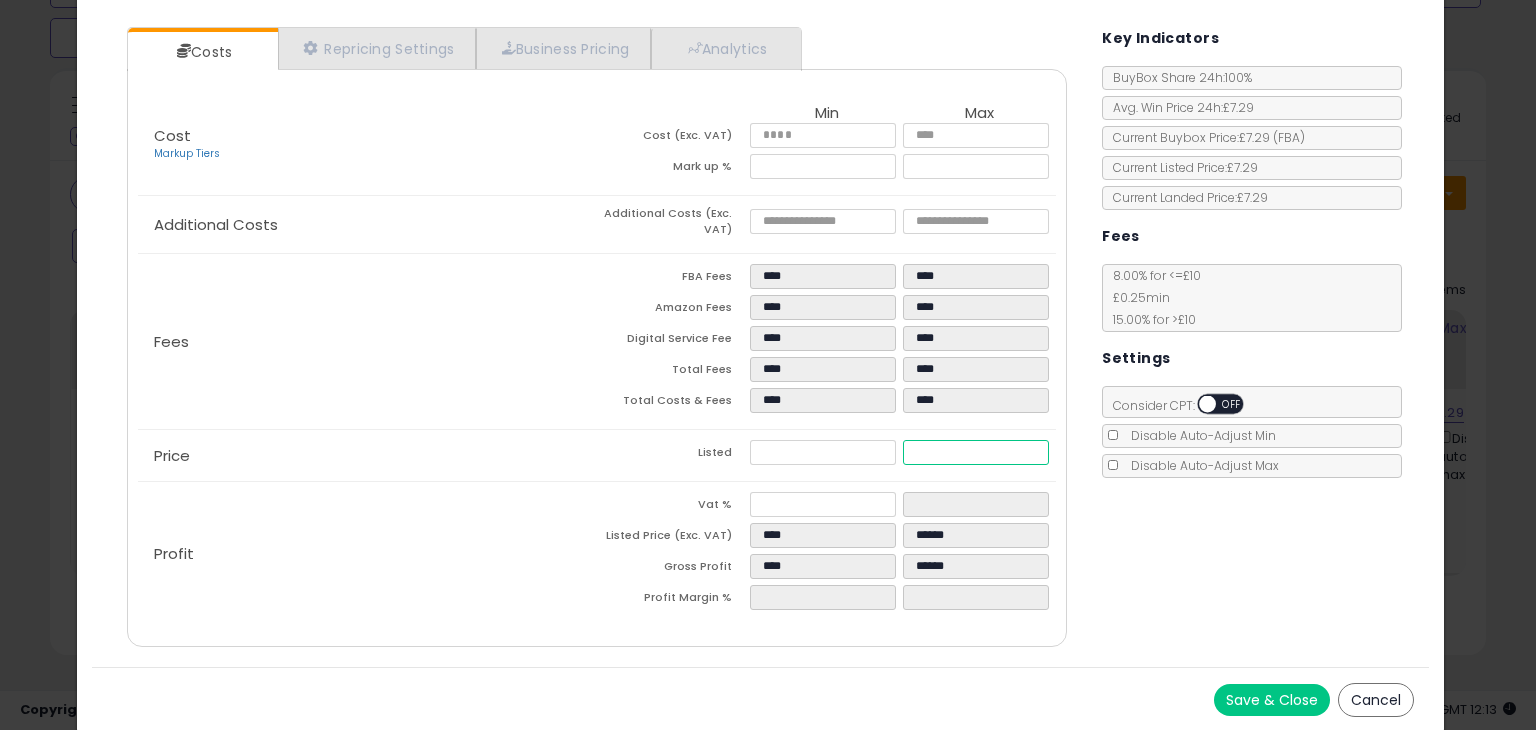 type on "****" 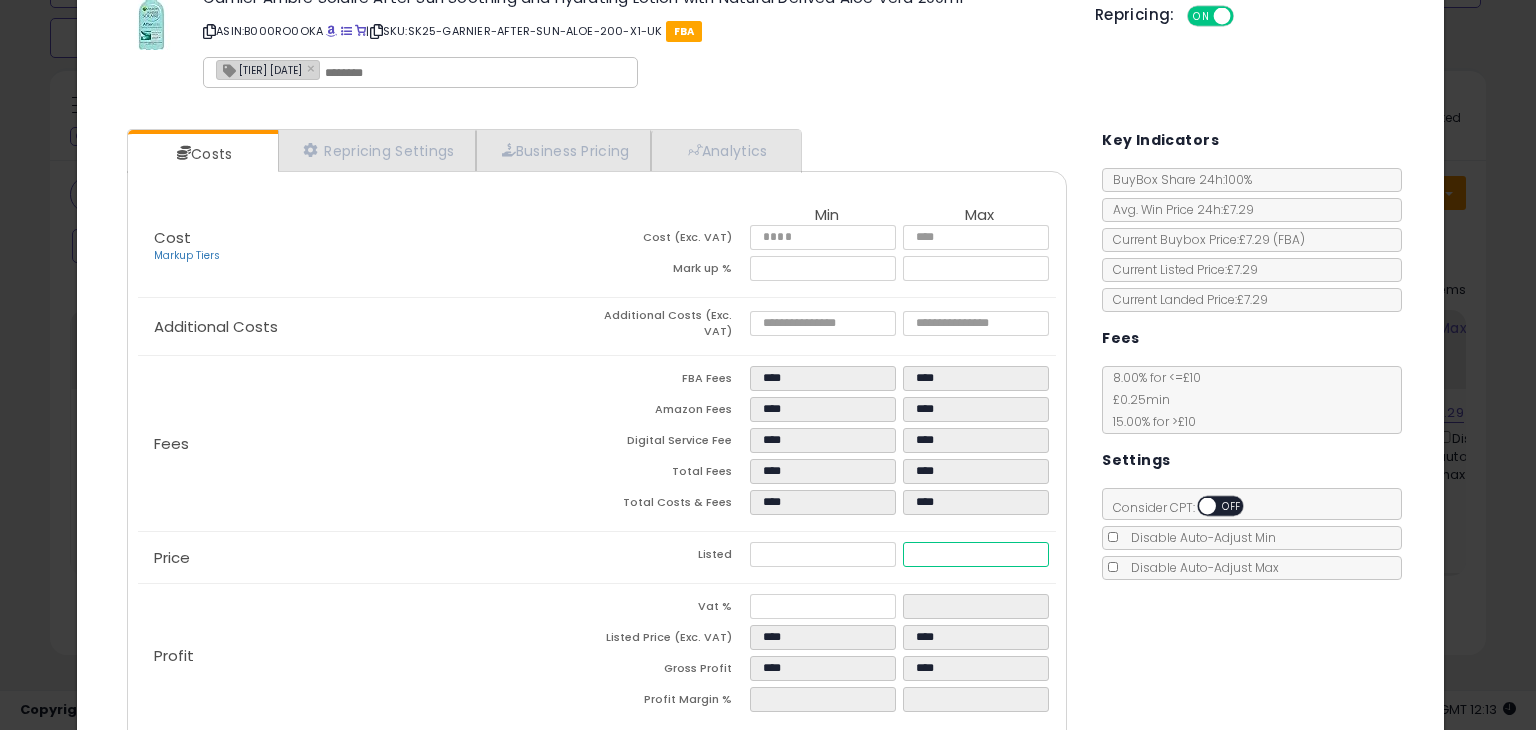 scroll, scrollTop: 0, scrollLeft: 0, axis: both 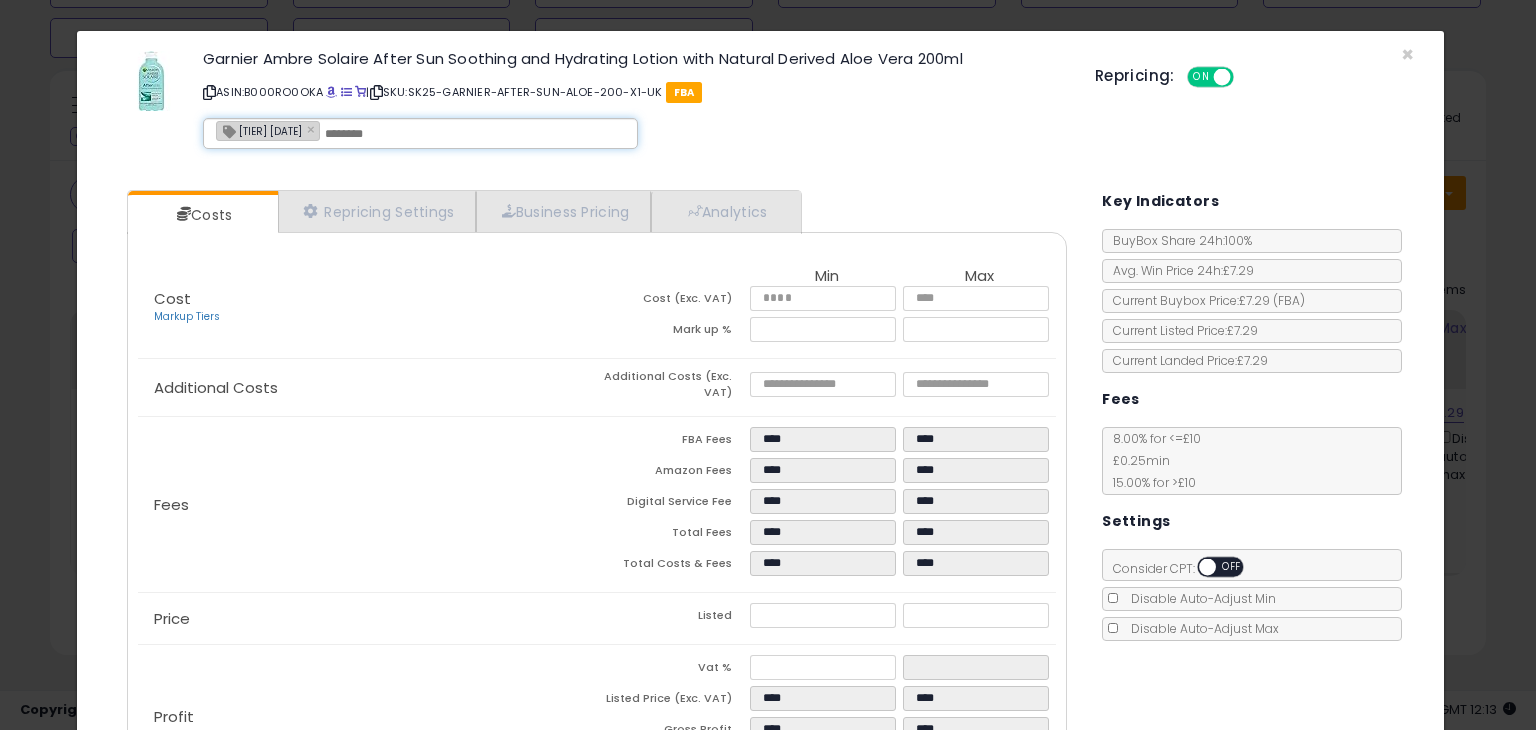 click at bounding box center [475, 134] 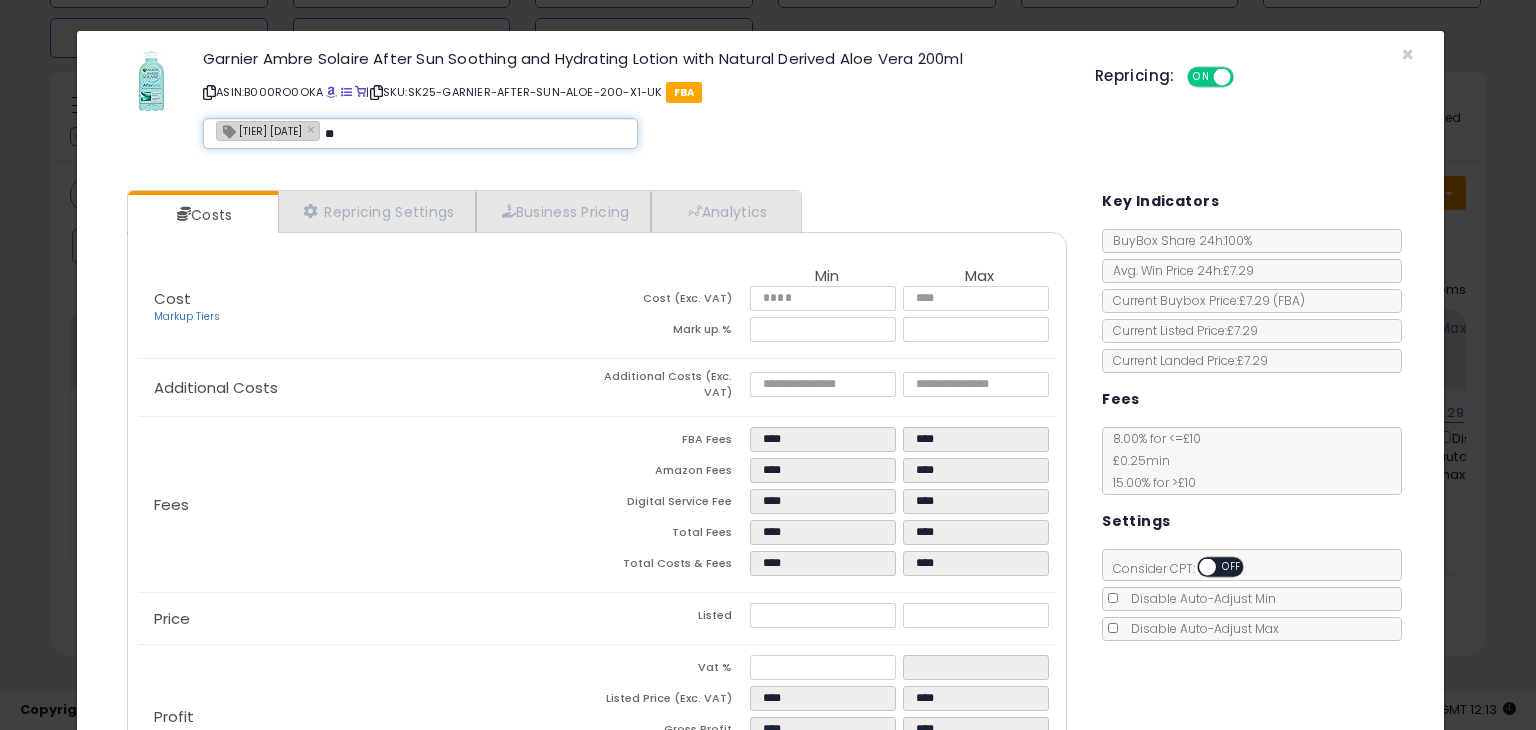 type on "*" 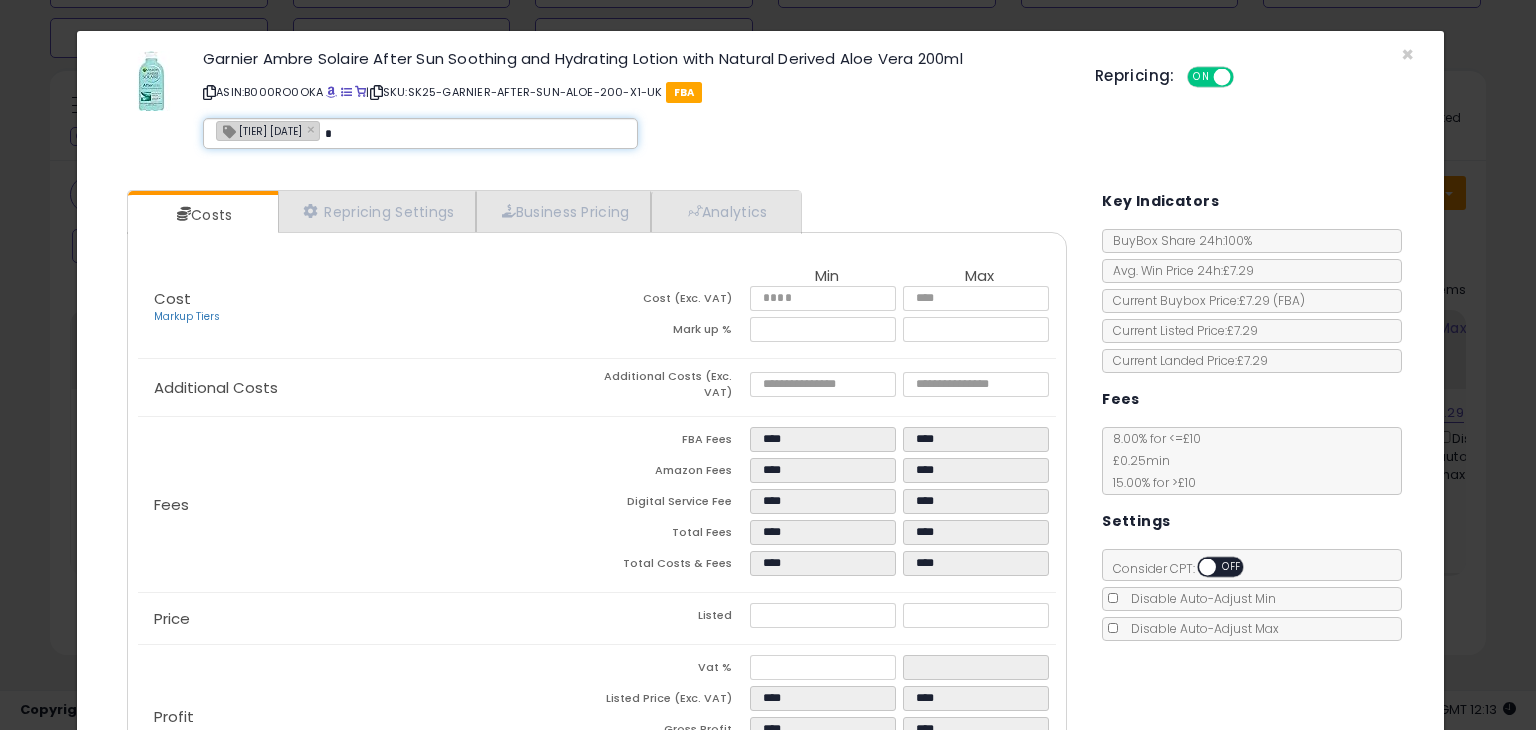 type on "**" 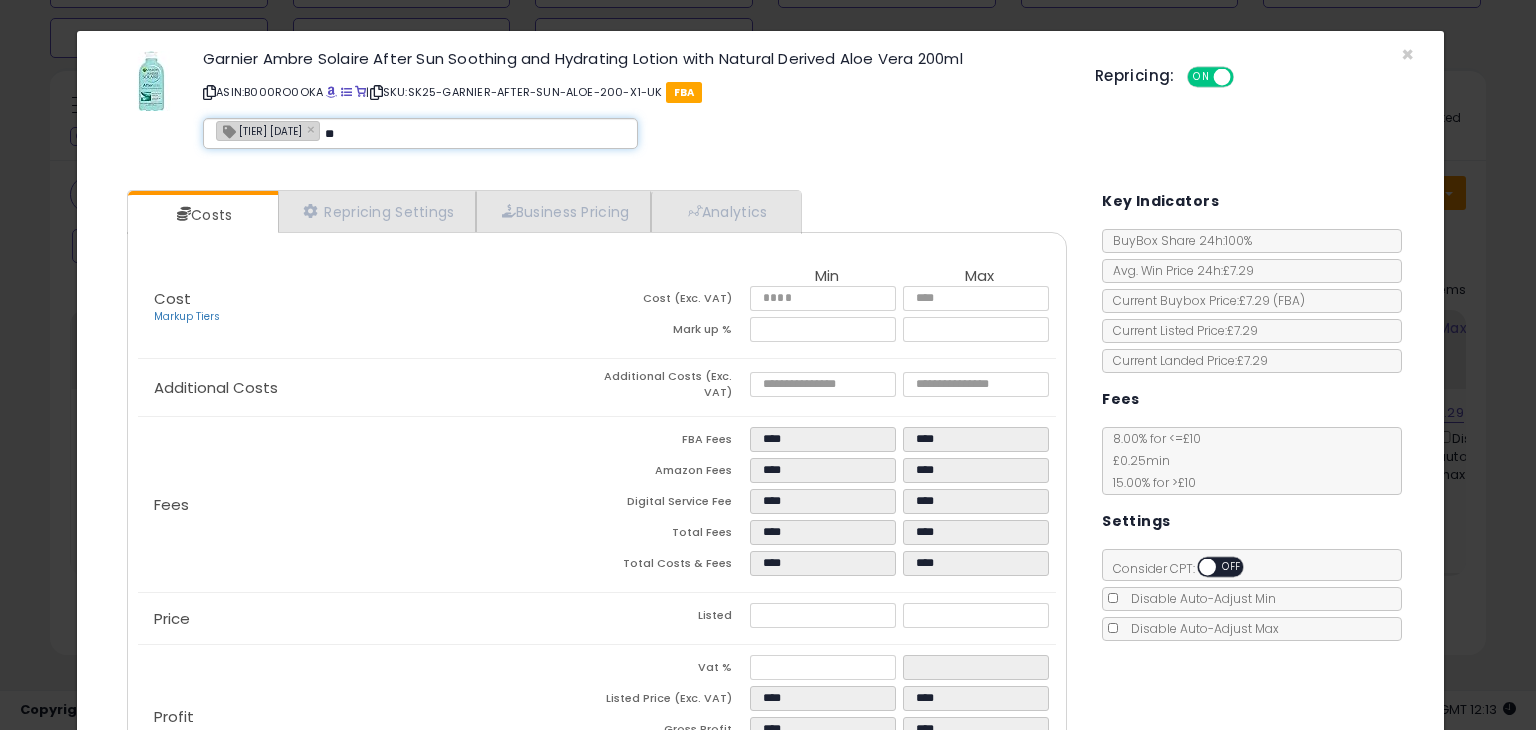 type on "**********" 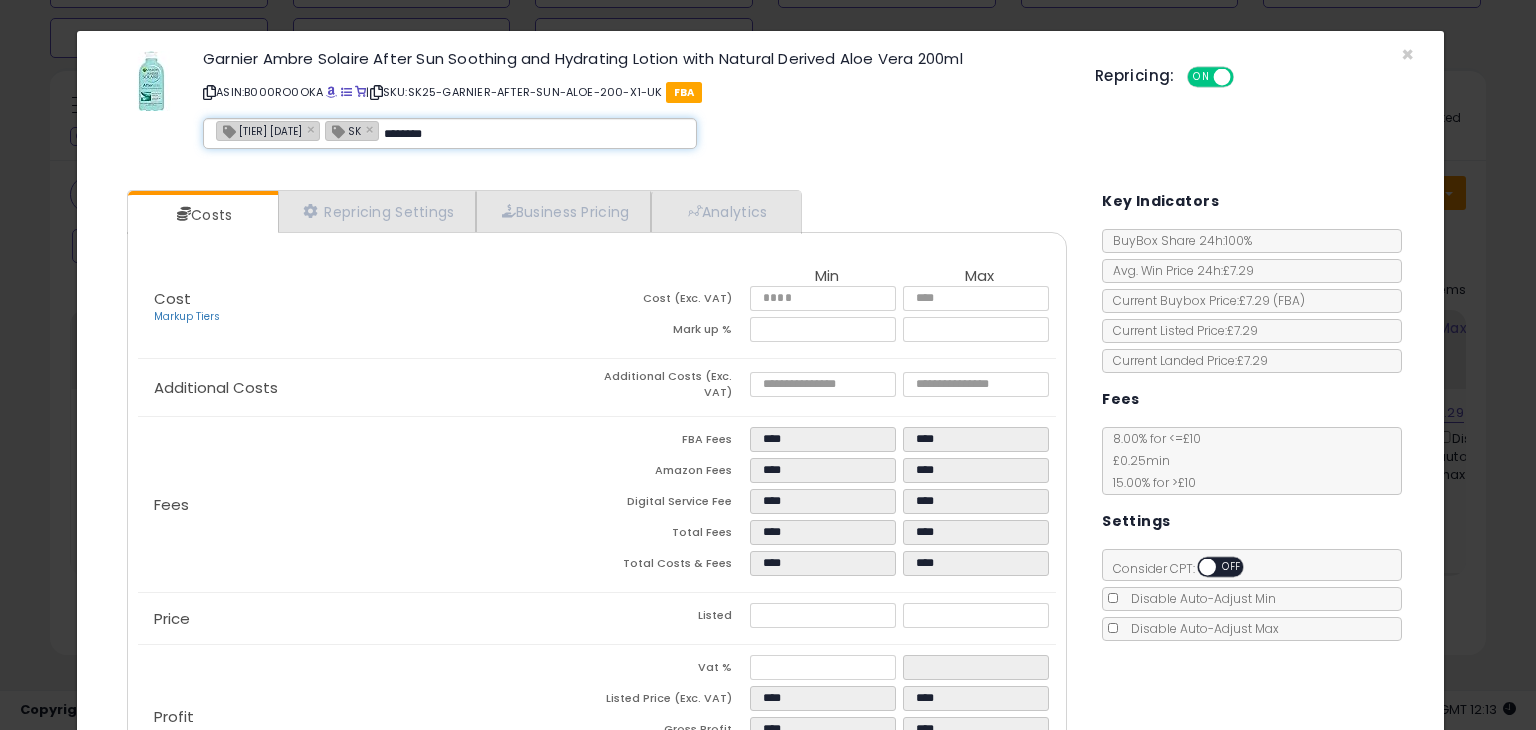 type on "*********" 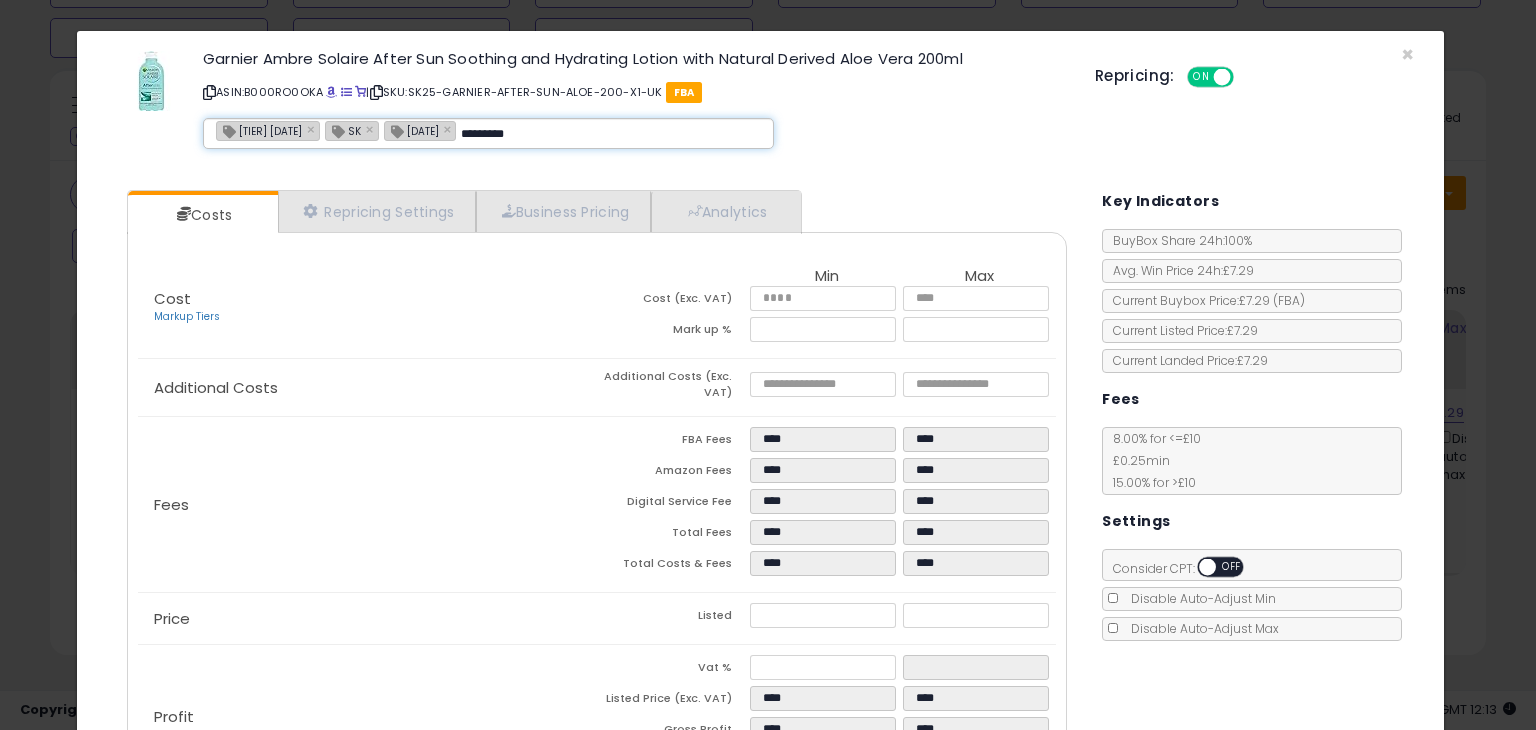 type on "**********" 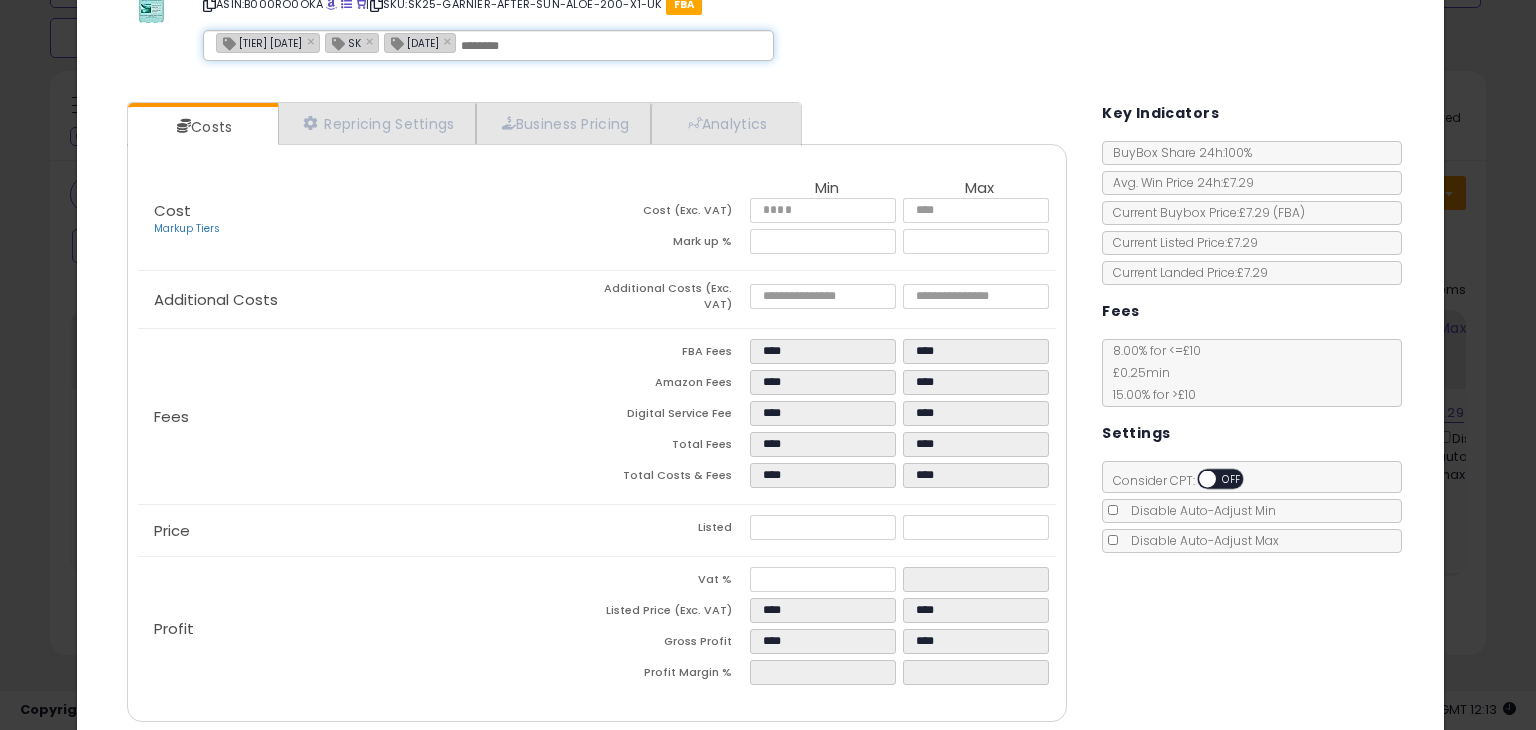 scroll, scrollTop: 163, scrollLeft: 0, axis: vertical 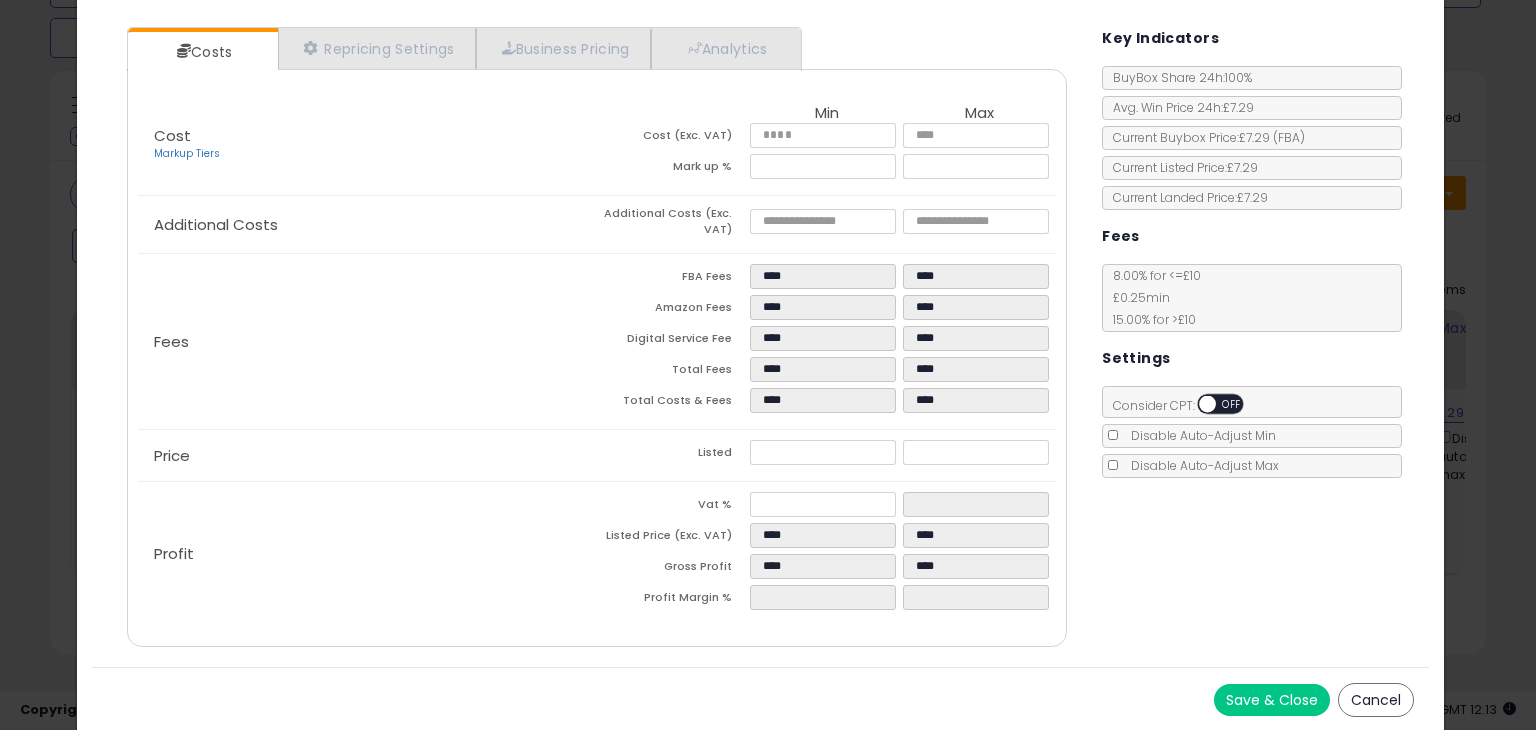 click on "Save & Close" at bounding box center (1272, 700) 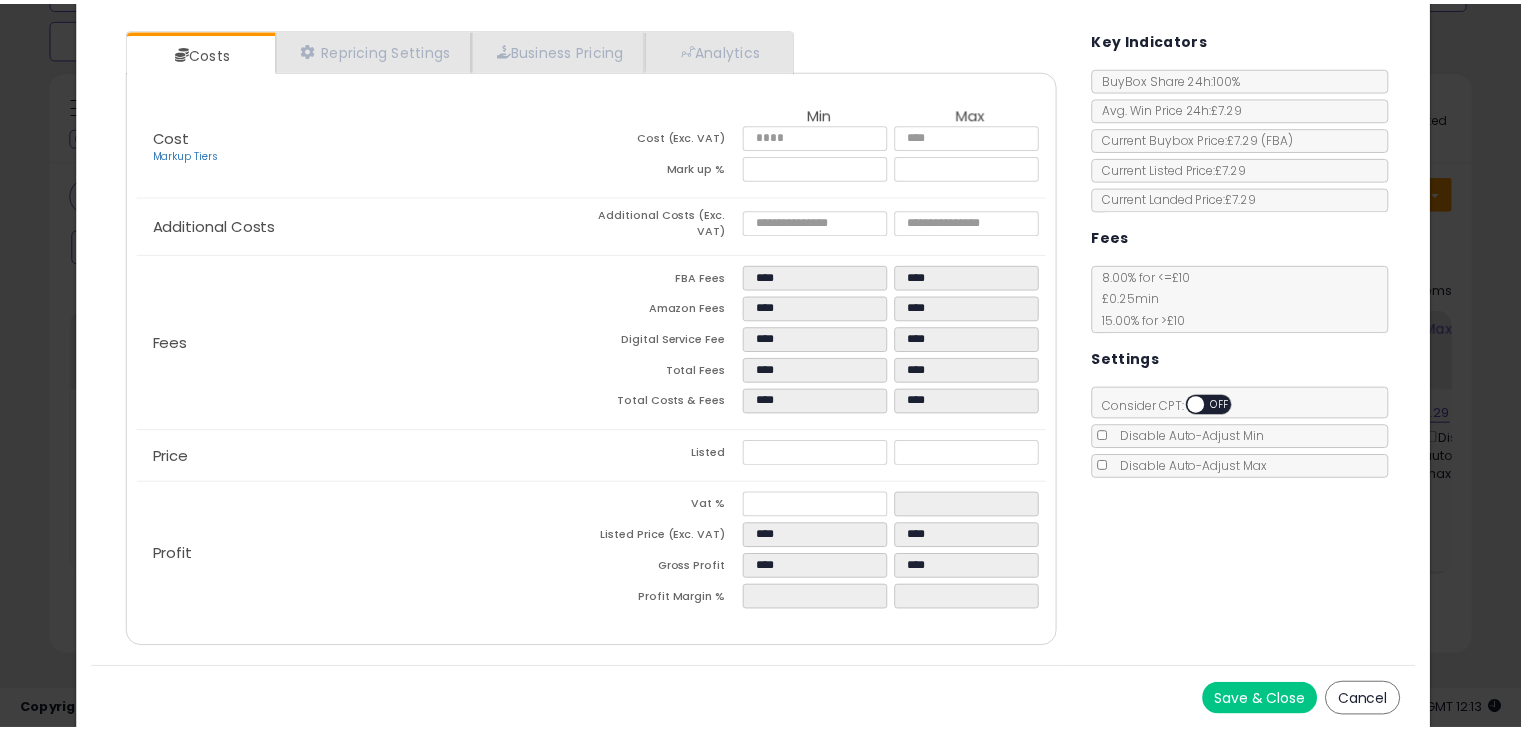 scroll, scrollTop: 0, scrollLeft: 0, axis: both 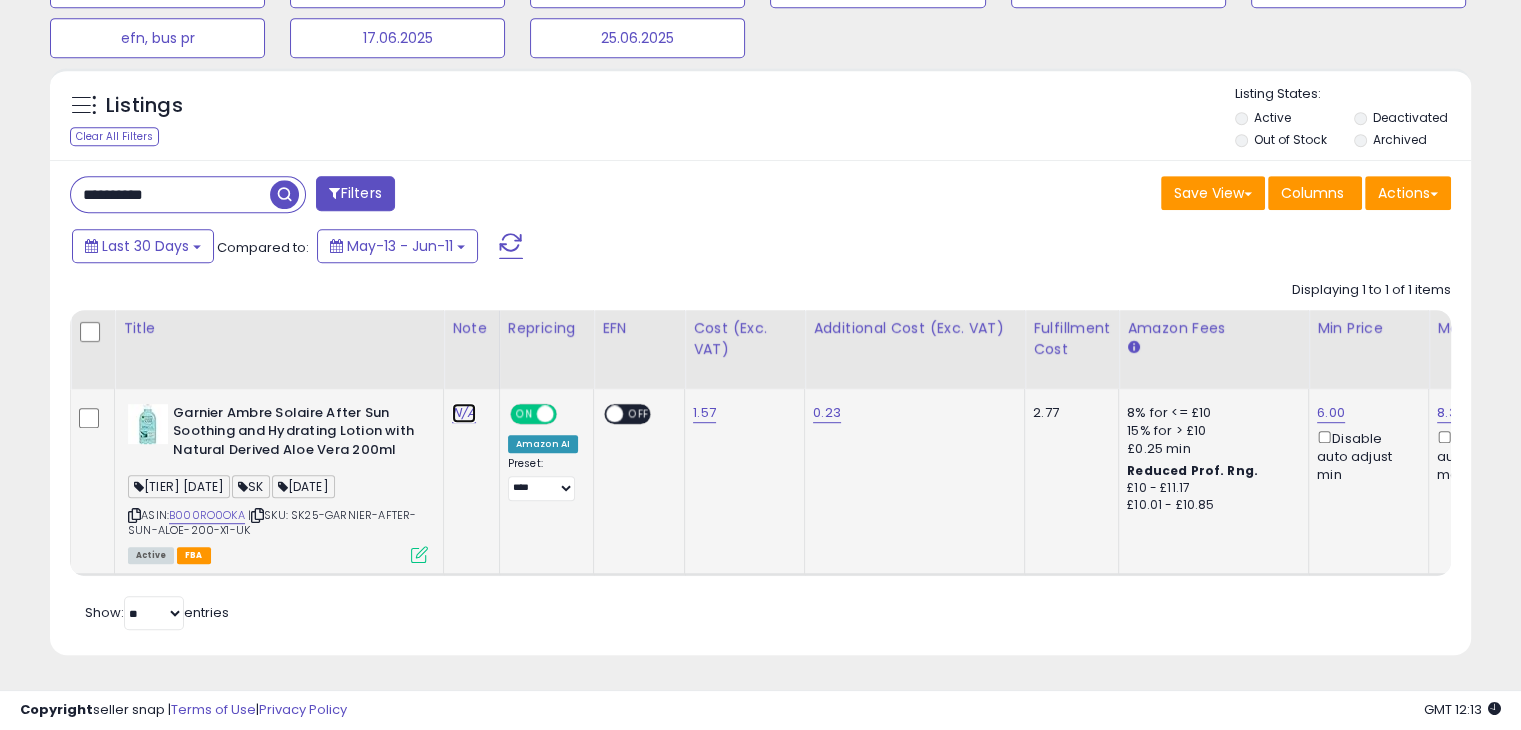 click on "N/A" at bounding box center [464, 413] 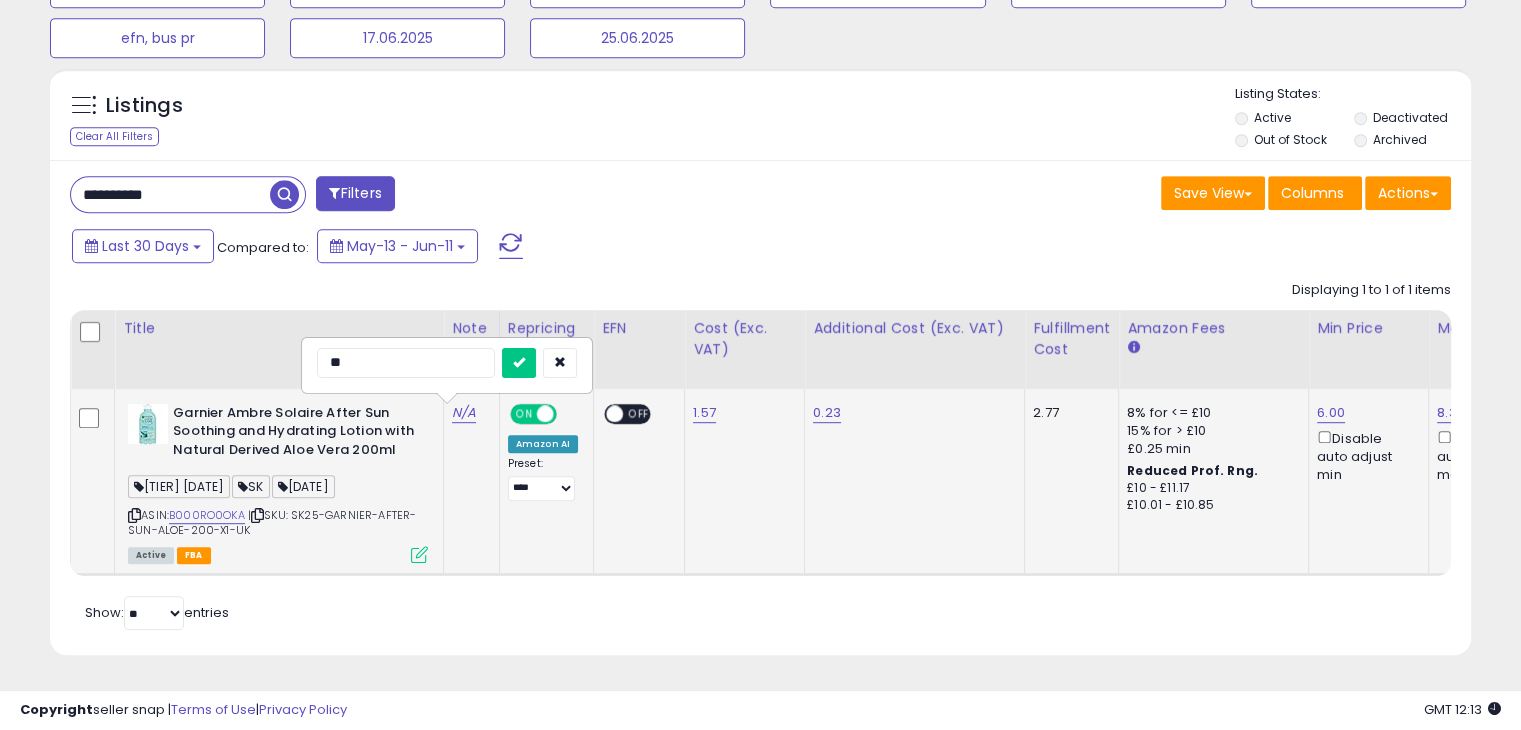 type on "*" 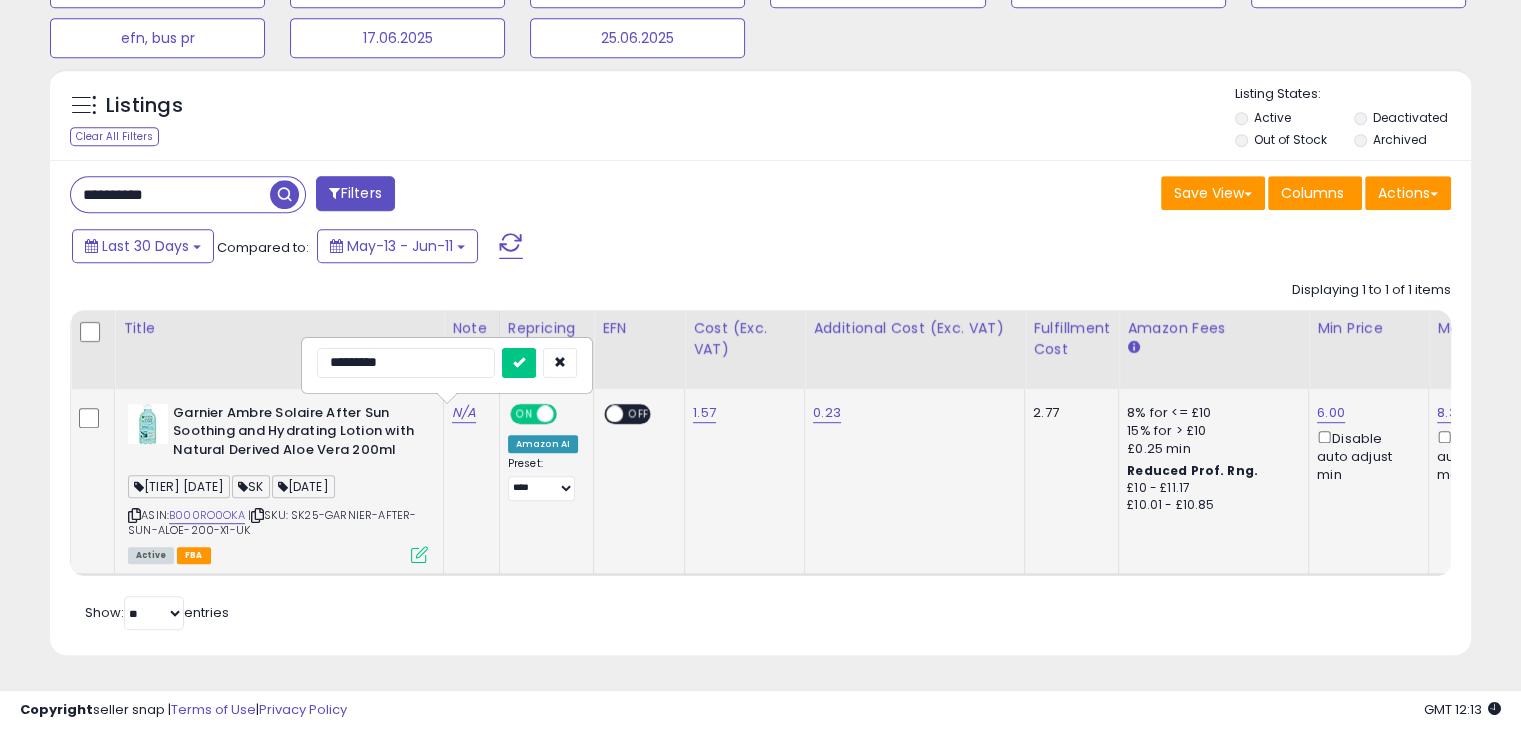 type on "**********" 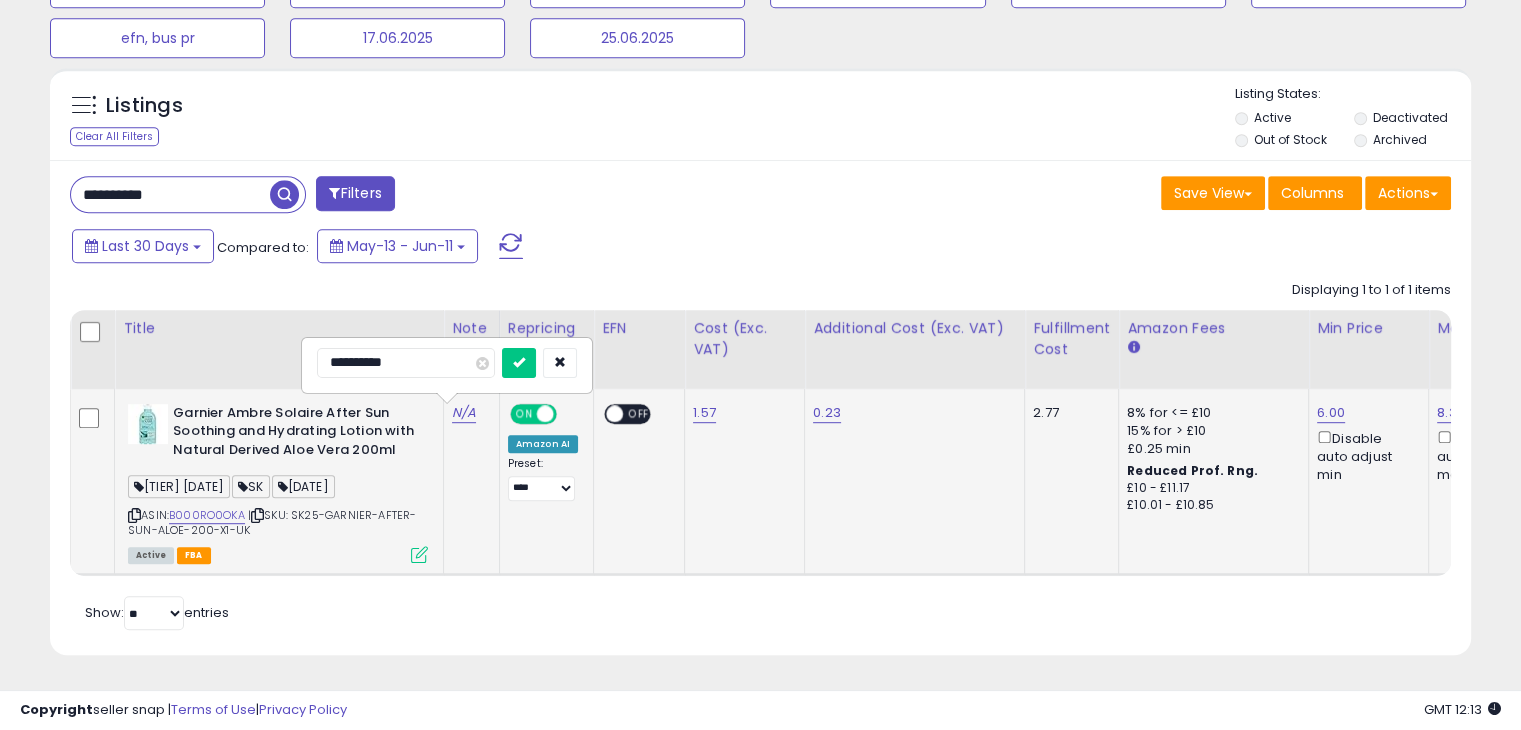 click at bounding box center [519, 363] 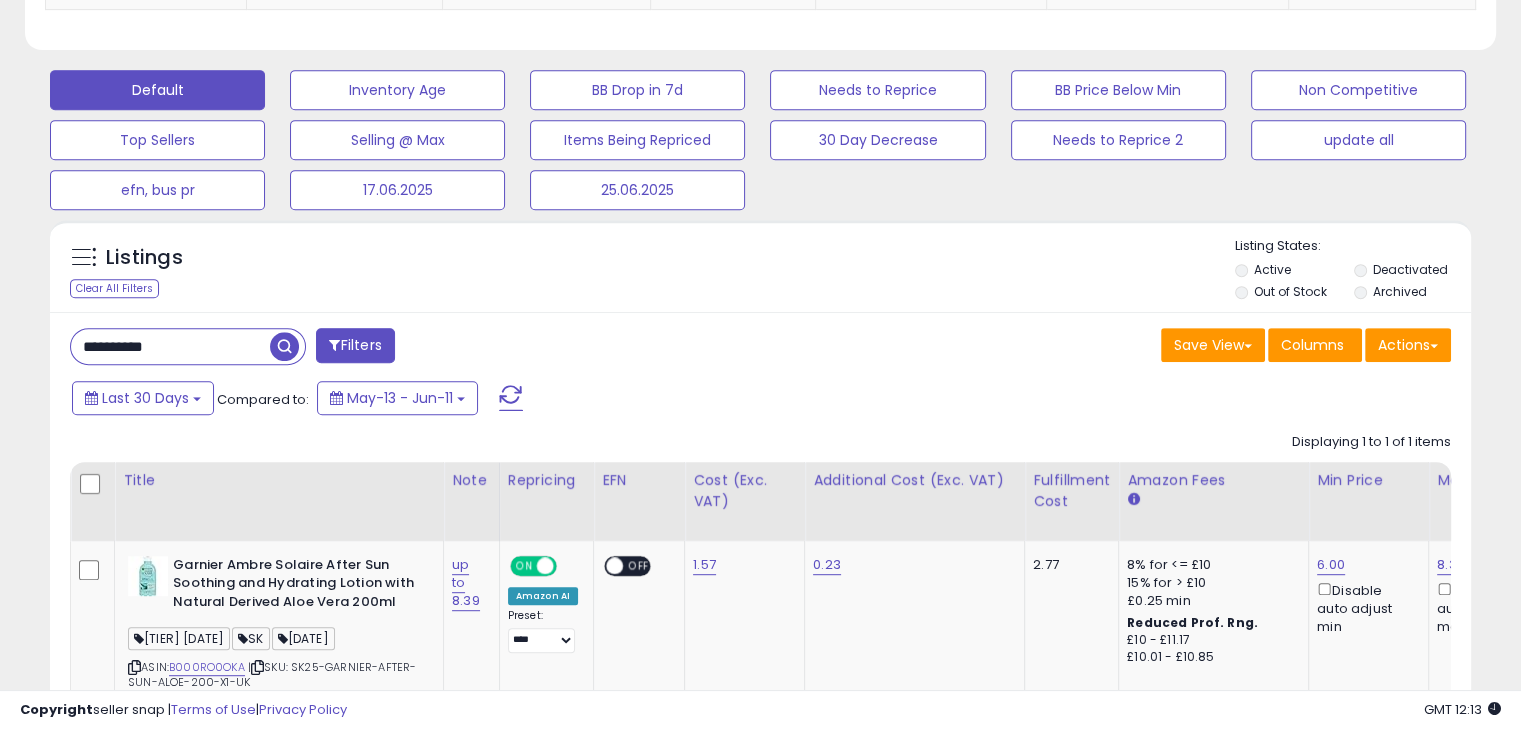 scroll, scrollTop: 1056, scrollLeft: 0, axis: vertical 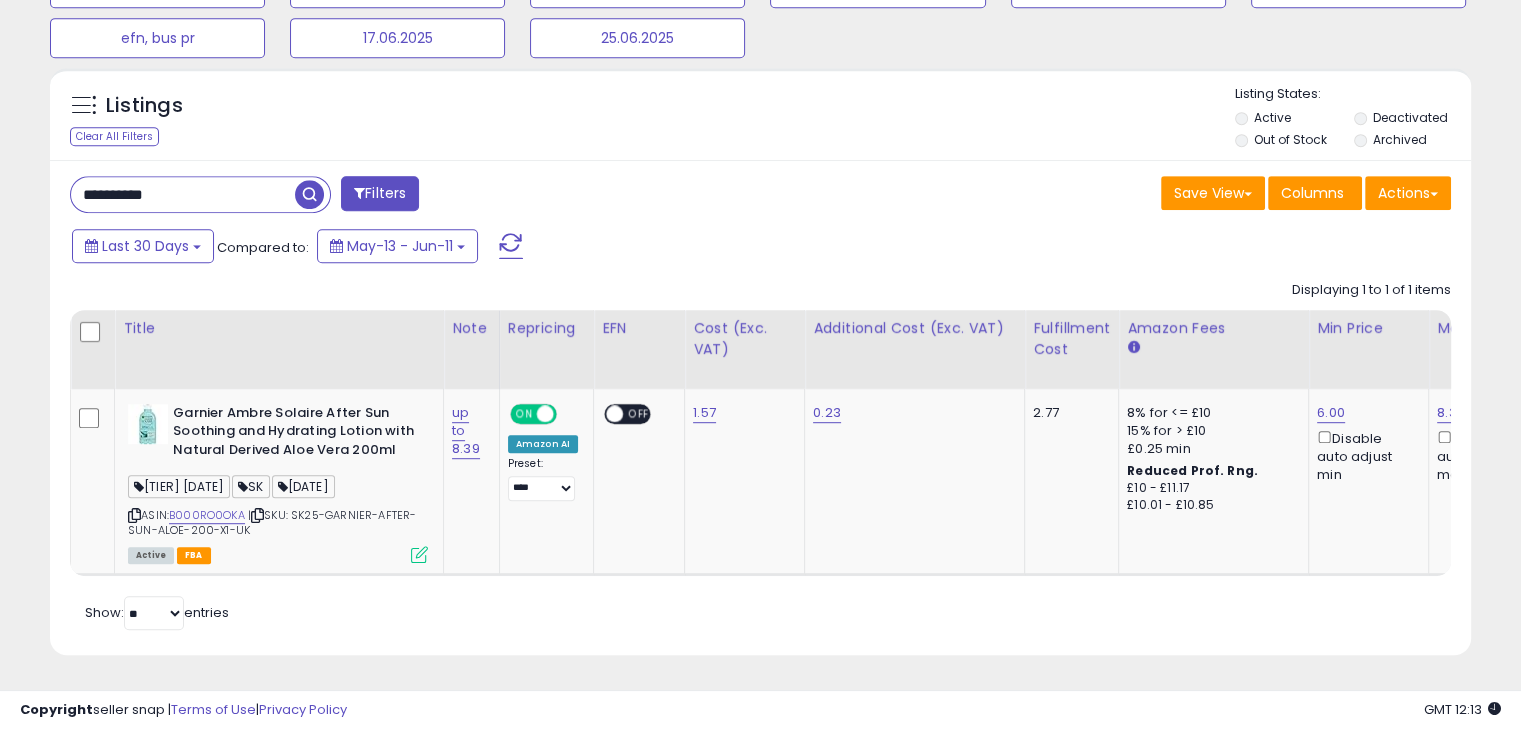 click on "**********" at bounding box center [183, 194] 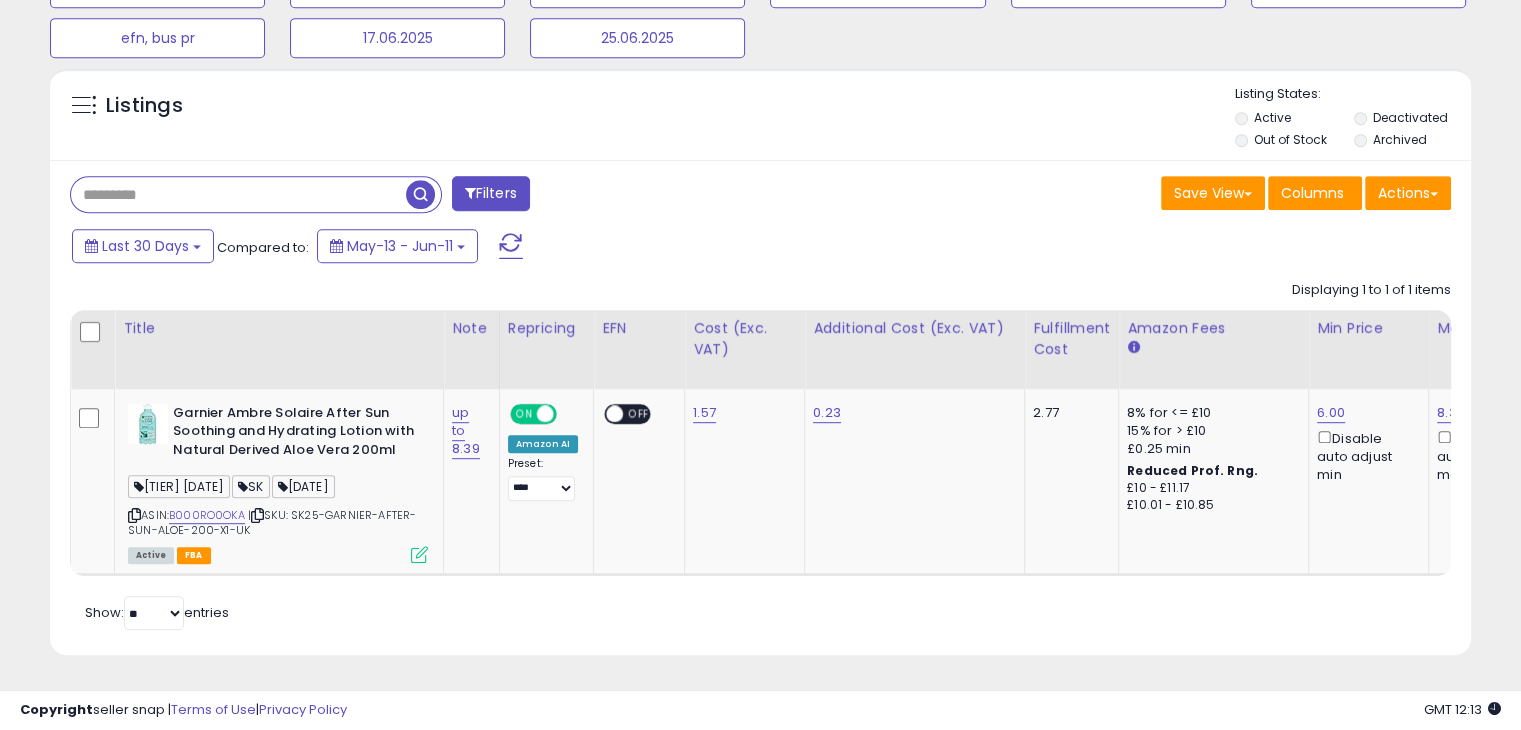 type 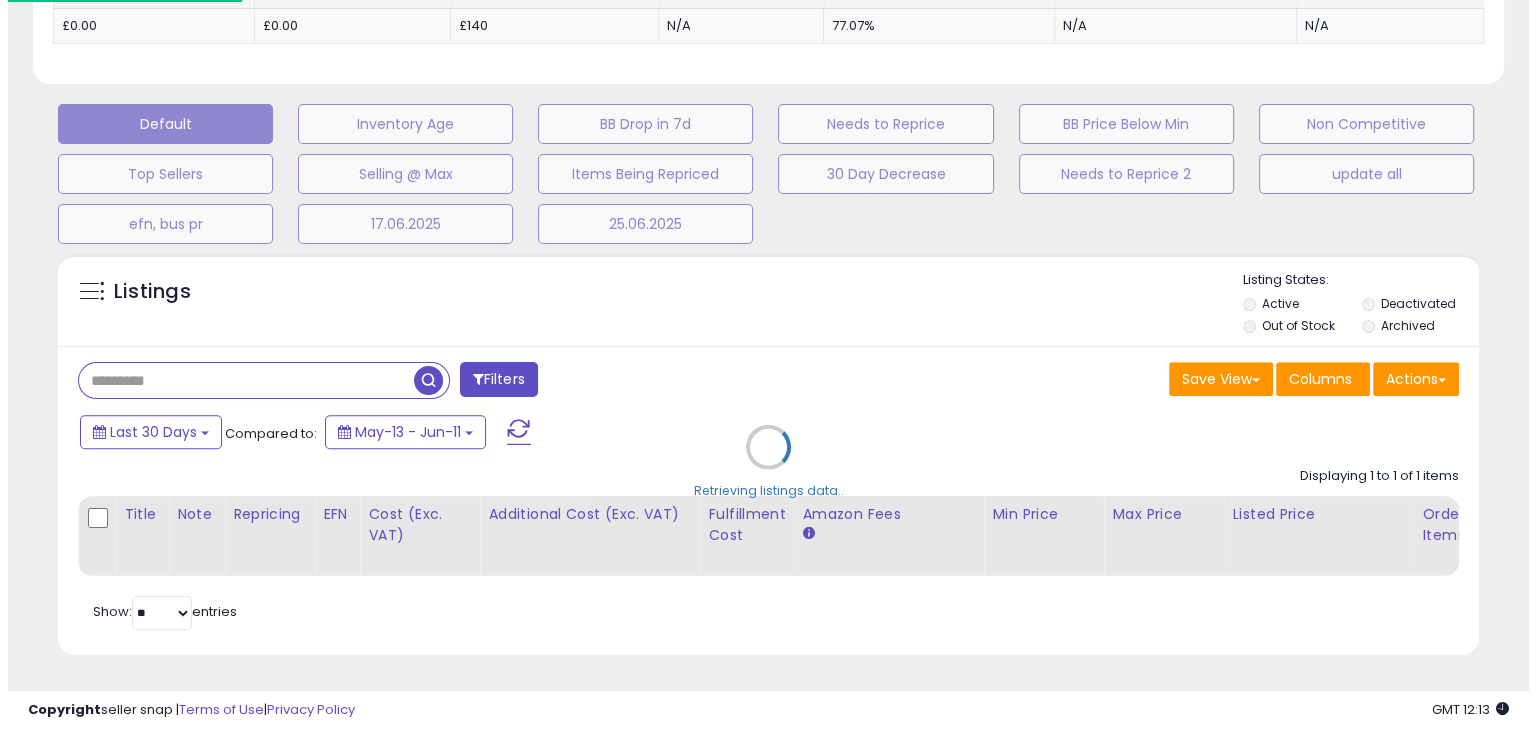 scroll, scrollTop: 871, scrollLeft: 0, axis: vertical 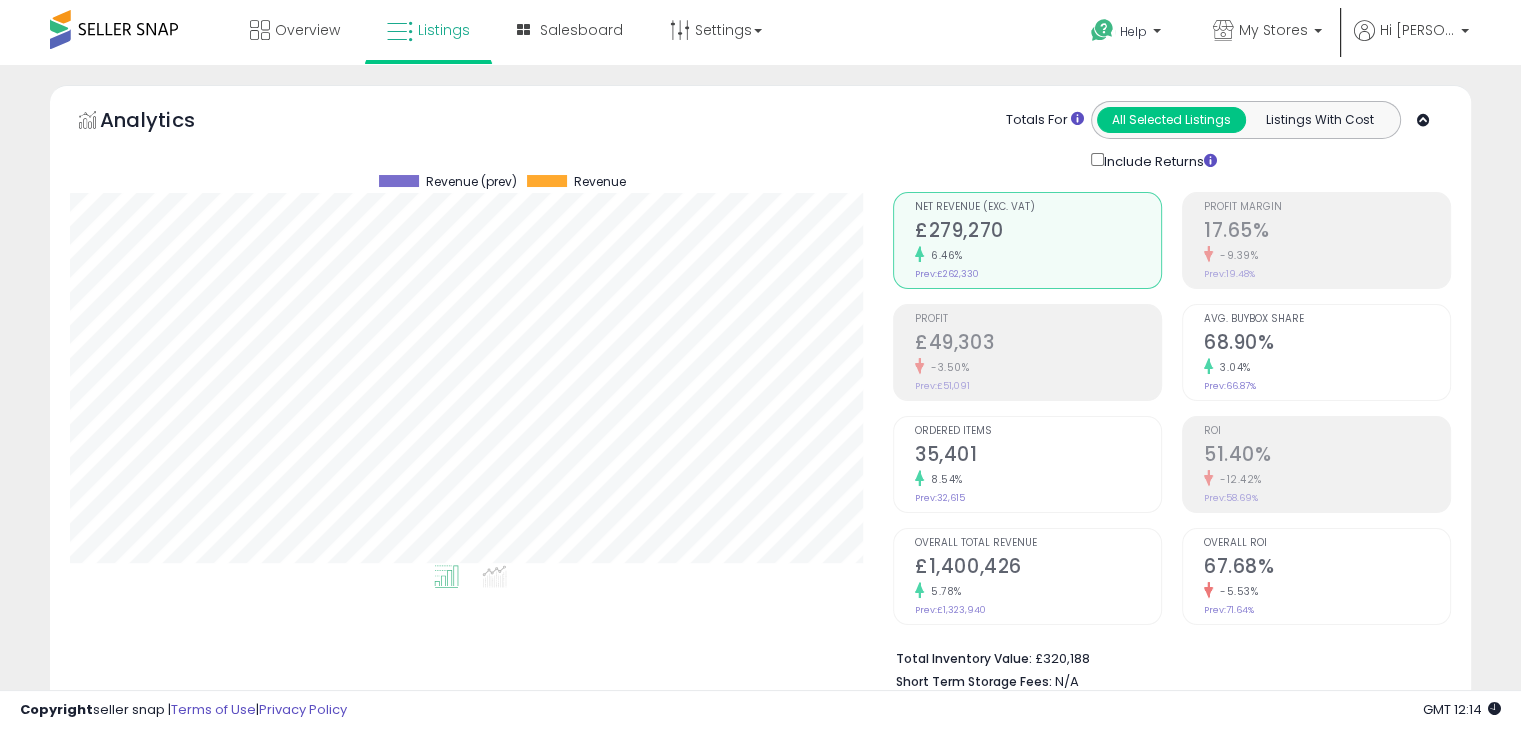 click on "All Selected Listings
Listings With Cost" at bounding box center (1246, 120) 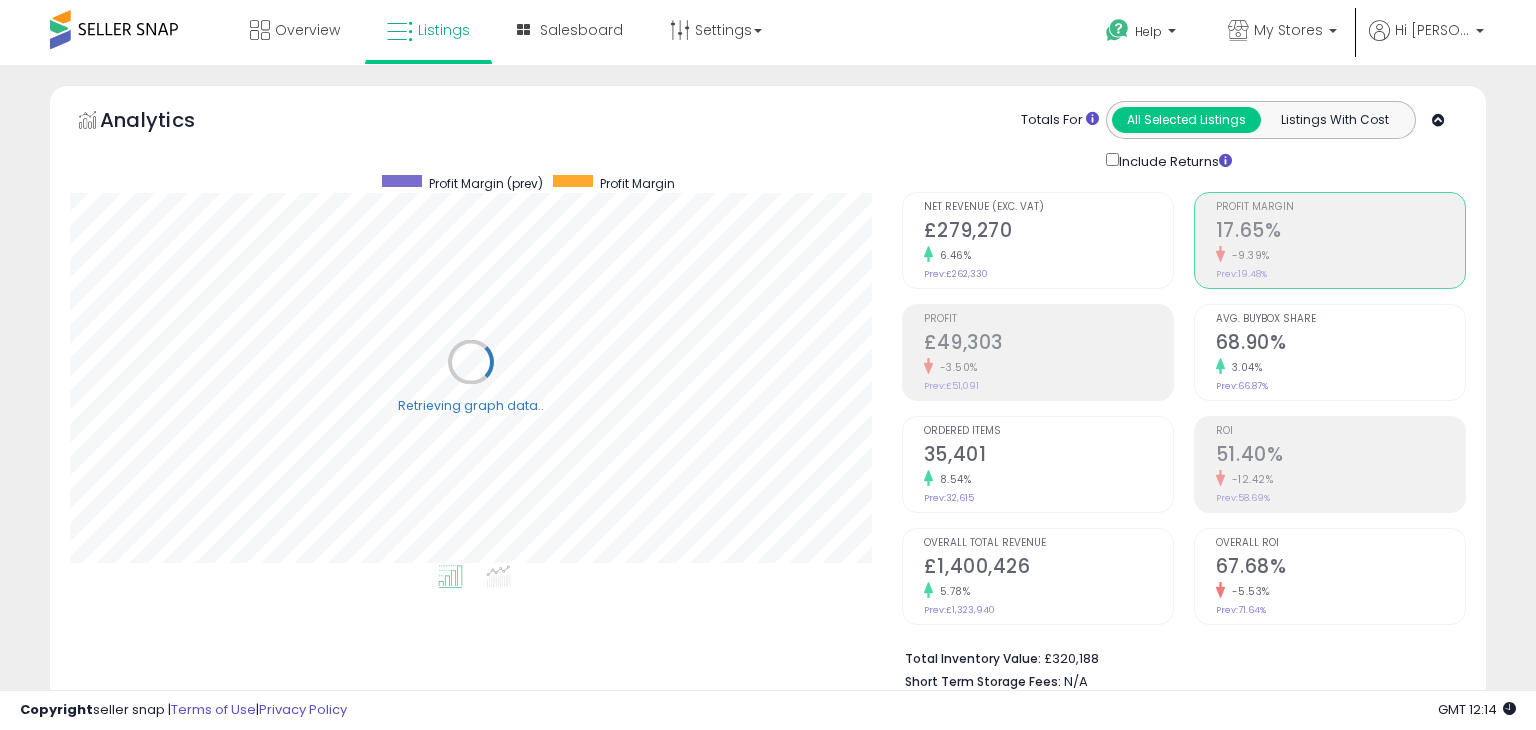 scroll, scrollTop: 999589, scrollLeft: 999168, axis: both 